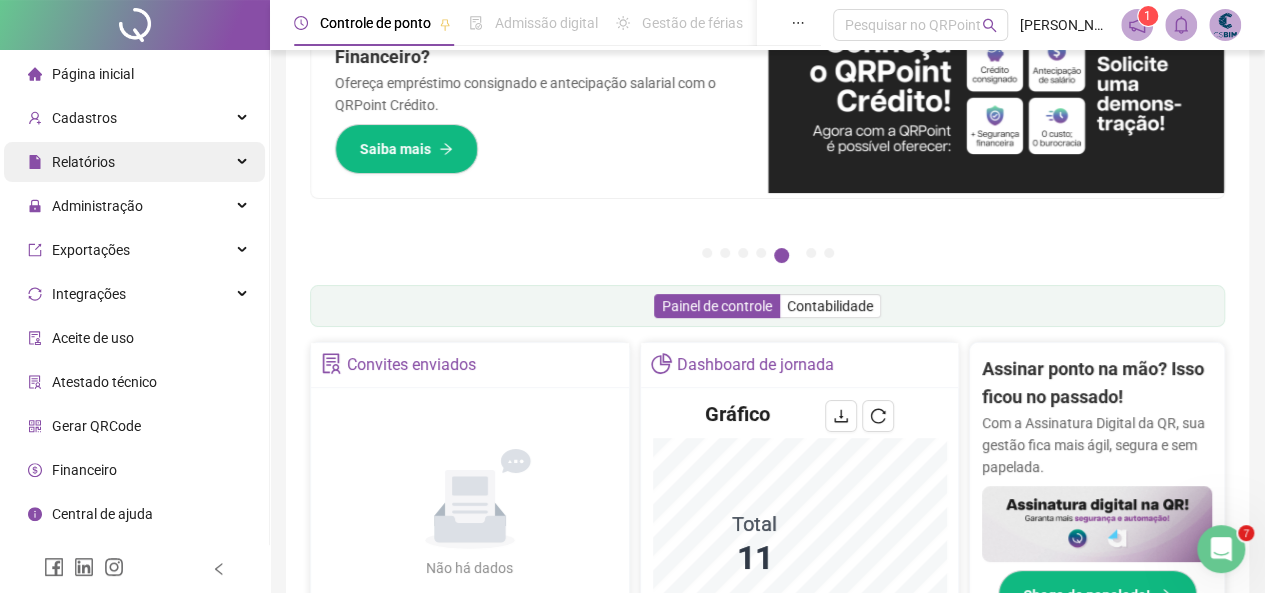 scroll, scrollTop: 0, scrollLeft: 0, axis: both 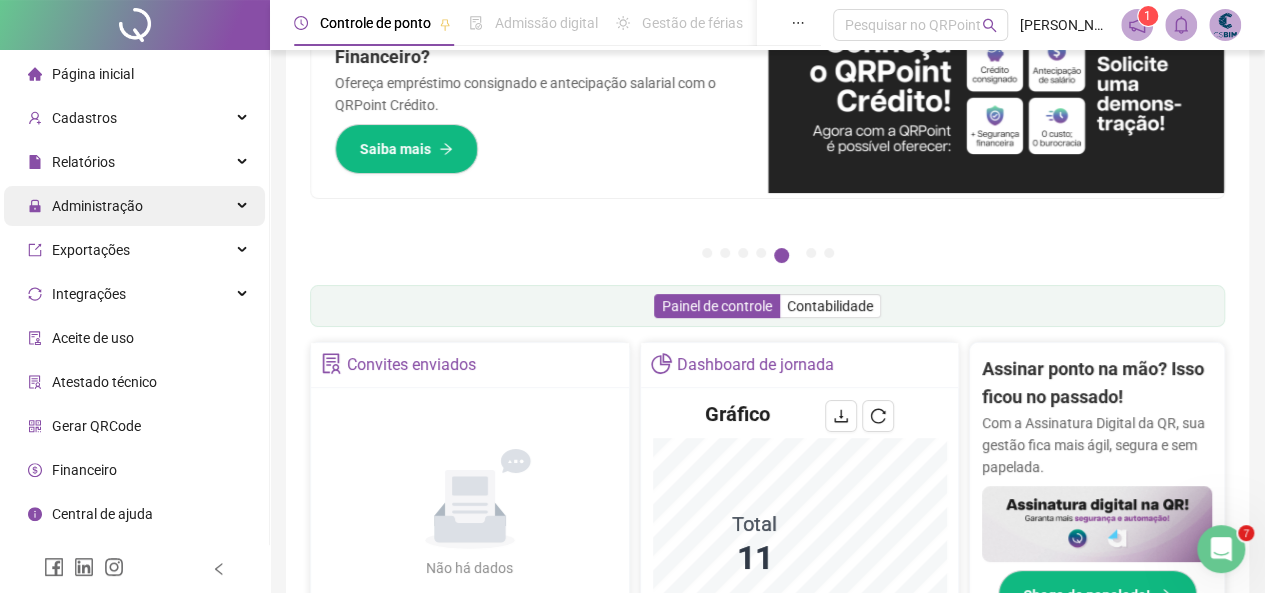 click on "Administração" at bounding box center [97, 206] 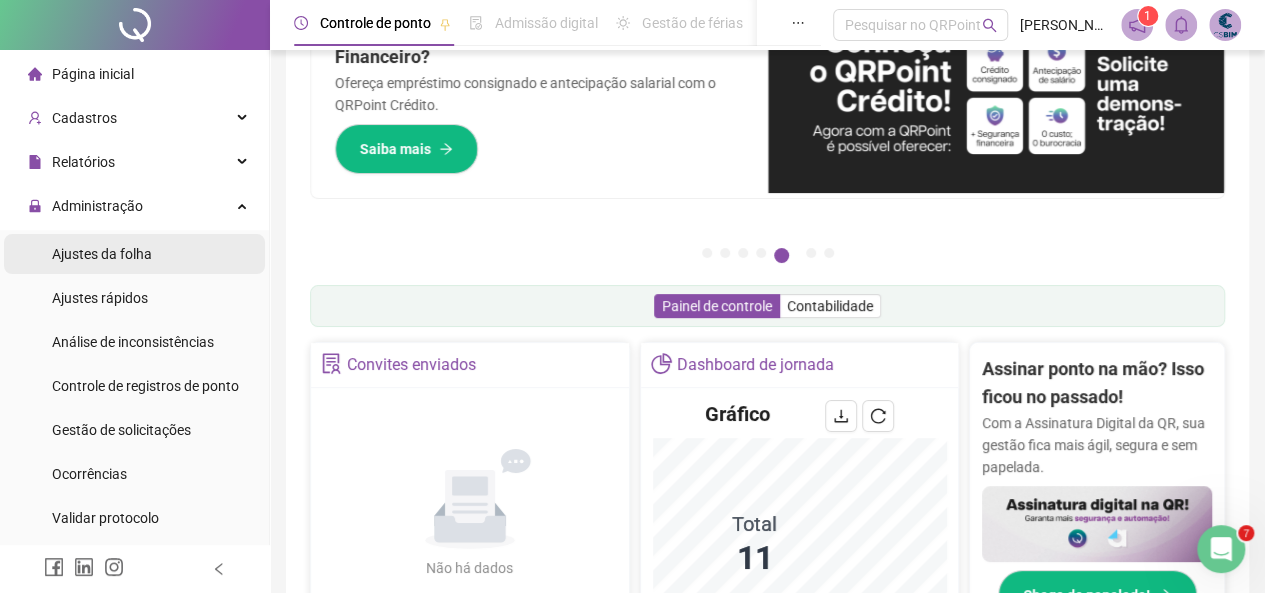 click on "Ajustes da folha" at bounding box center (102, 254) 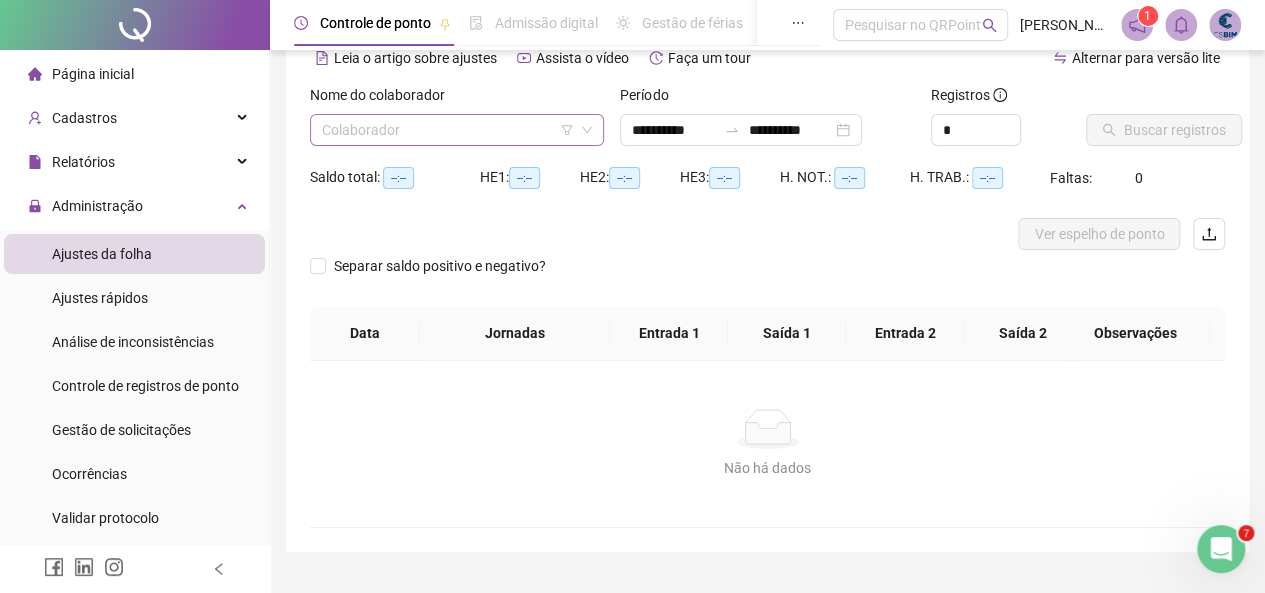 click at bounding box center (451, 130) 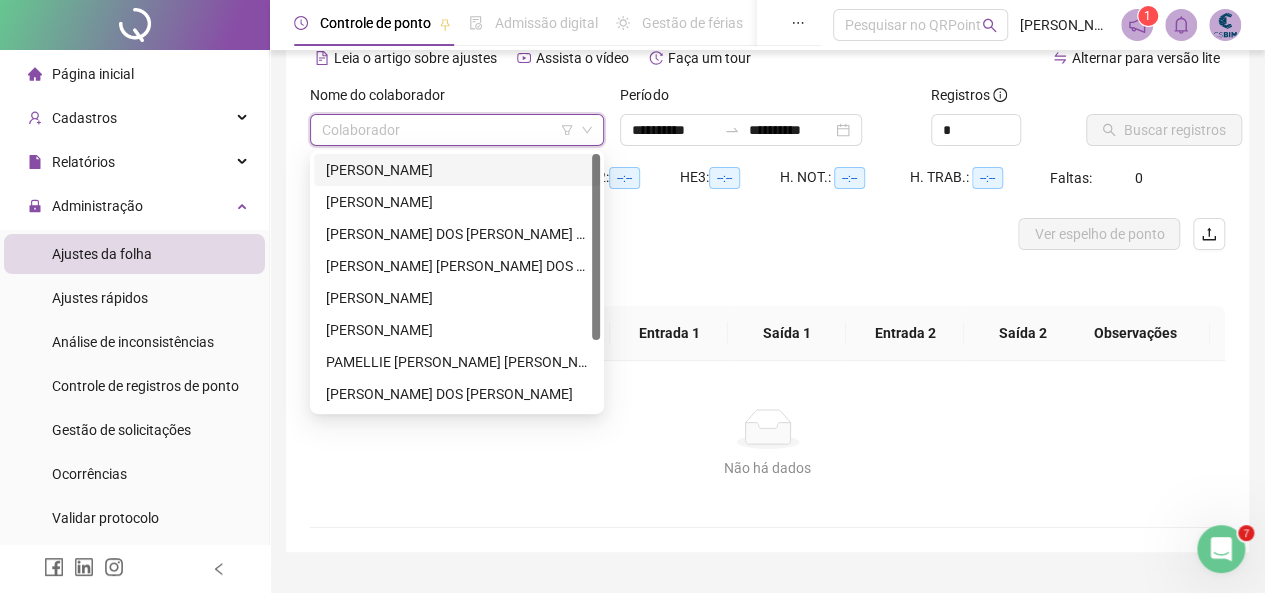 click on "[PERSON_NAME]" at bounding box center (457, 170) 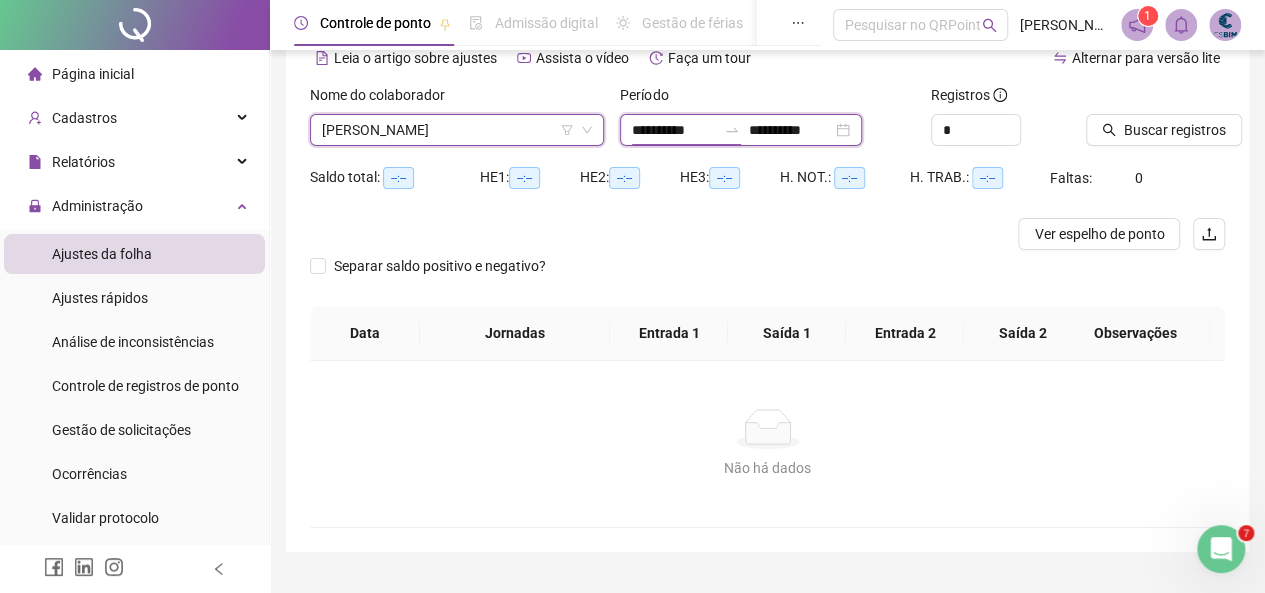 click on "**********" at bounding box center (674, 130) 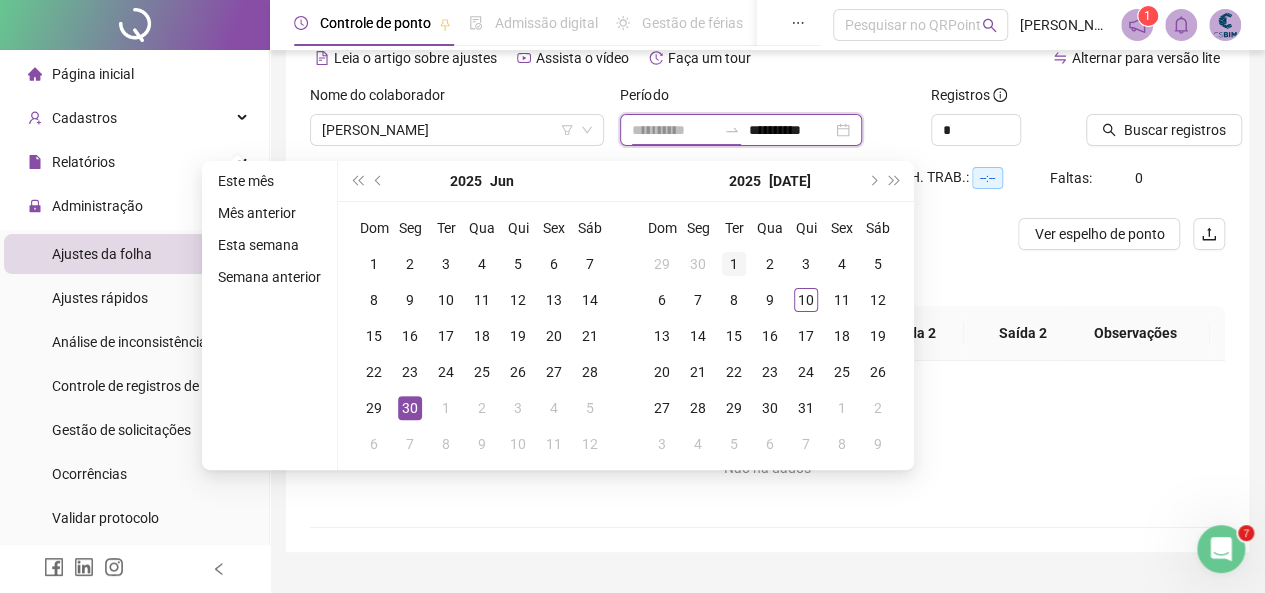 type on "**********" 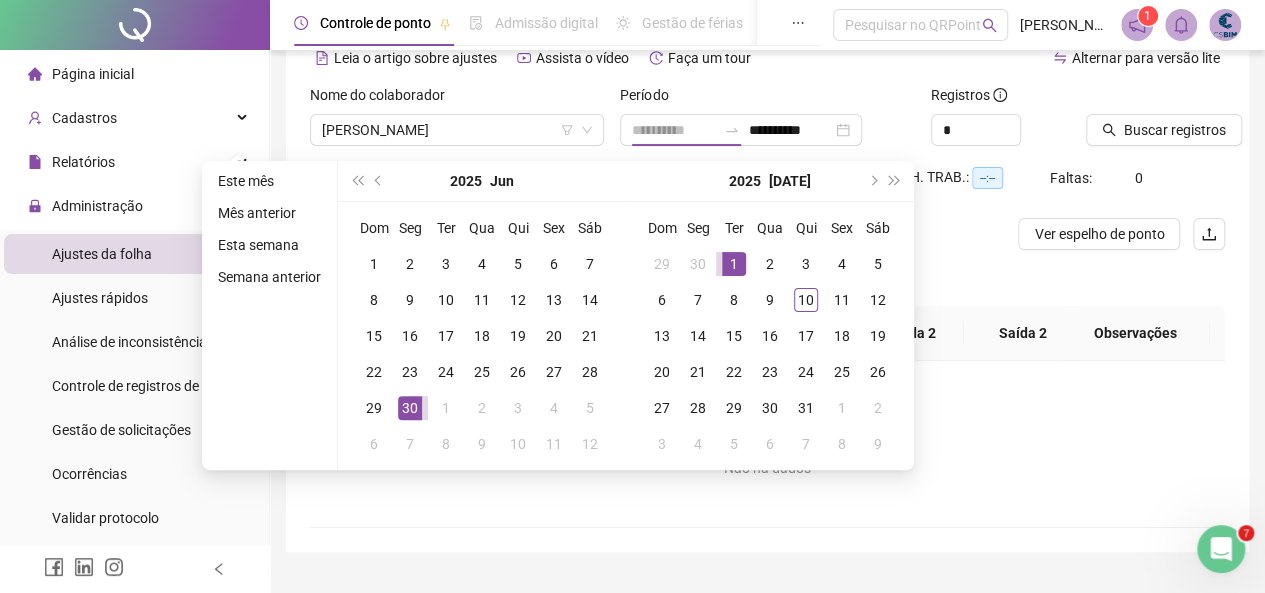 click on "1" at bounding box center [734, 264] 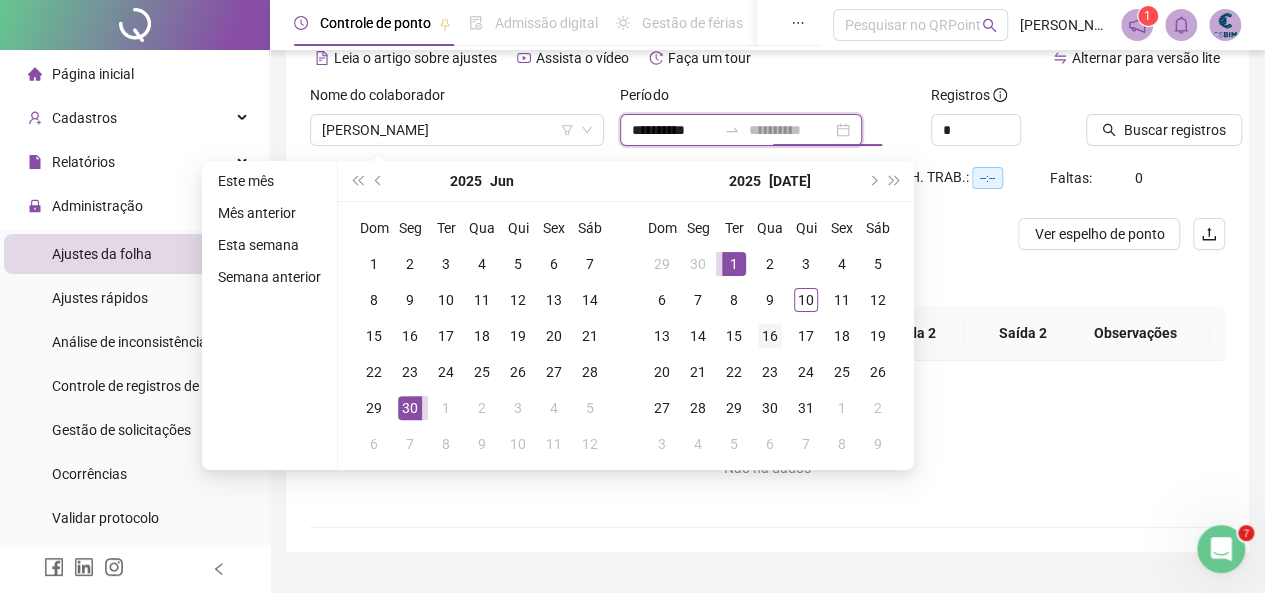 type on "**********" 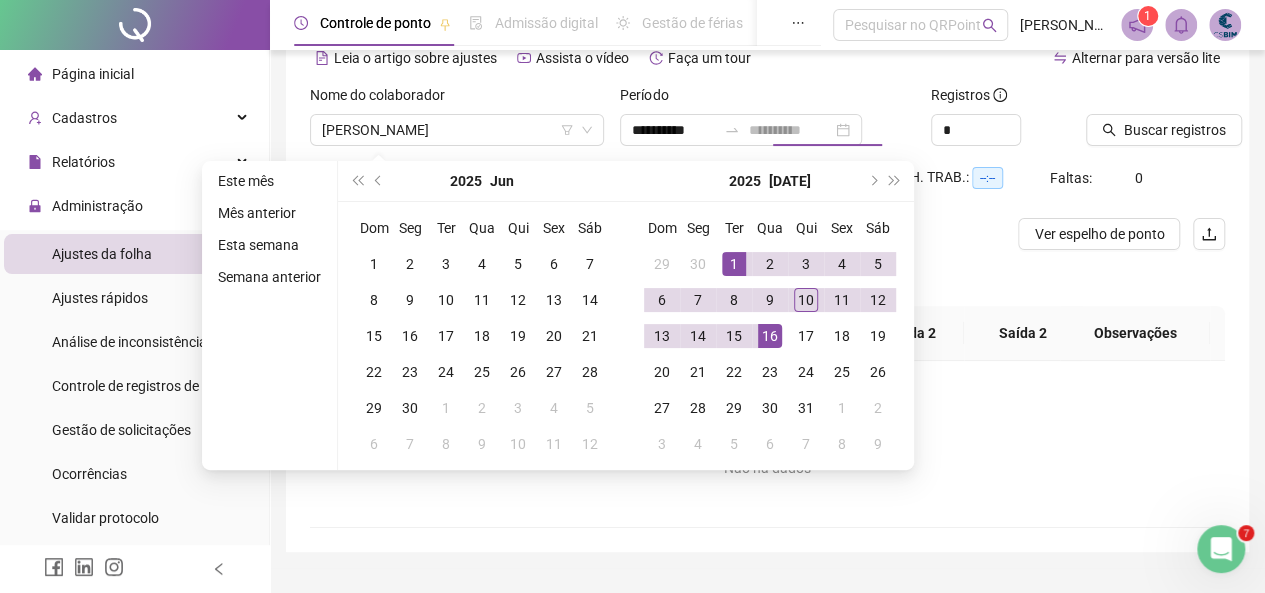 click on "16" at bounding box center (770, 336) 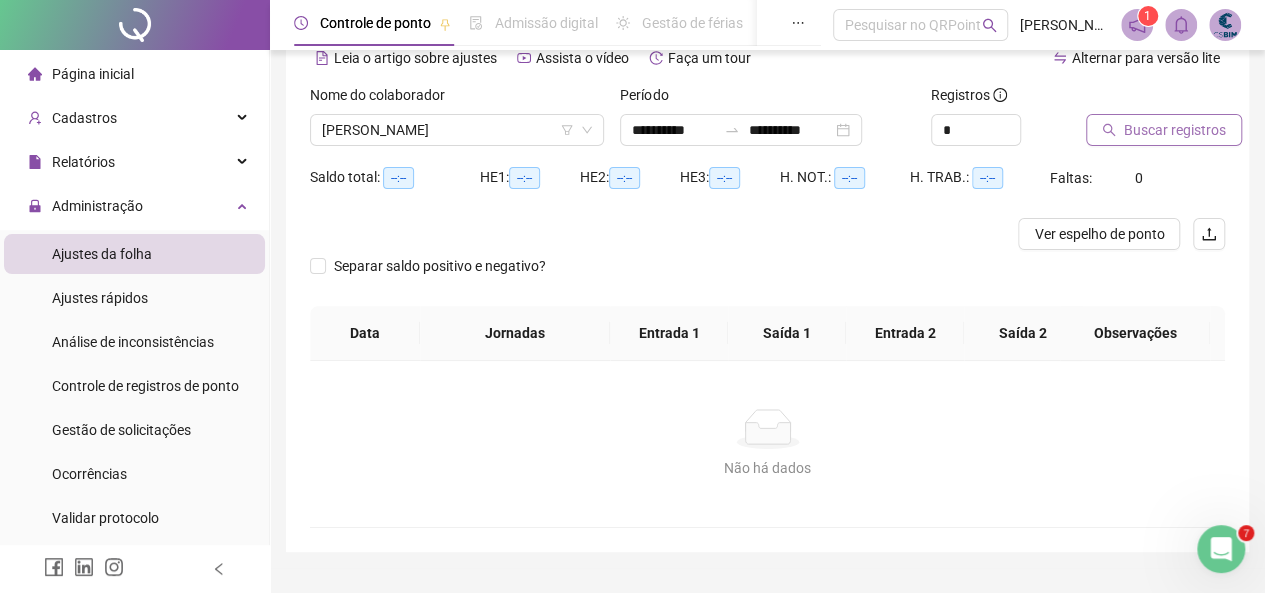 click on "Buscar registros" at bounding box center (1175, 130) 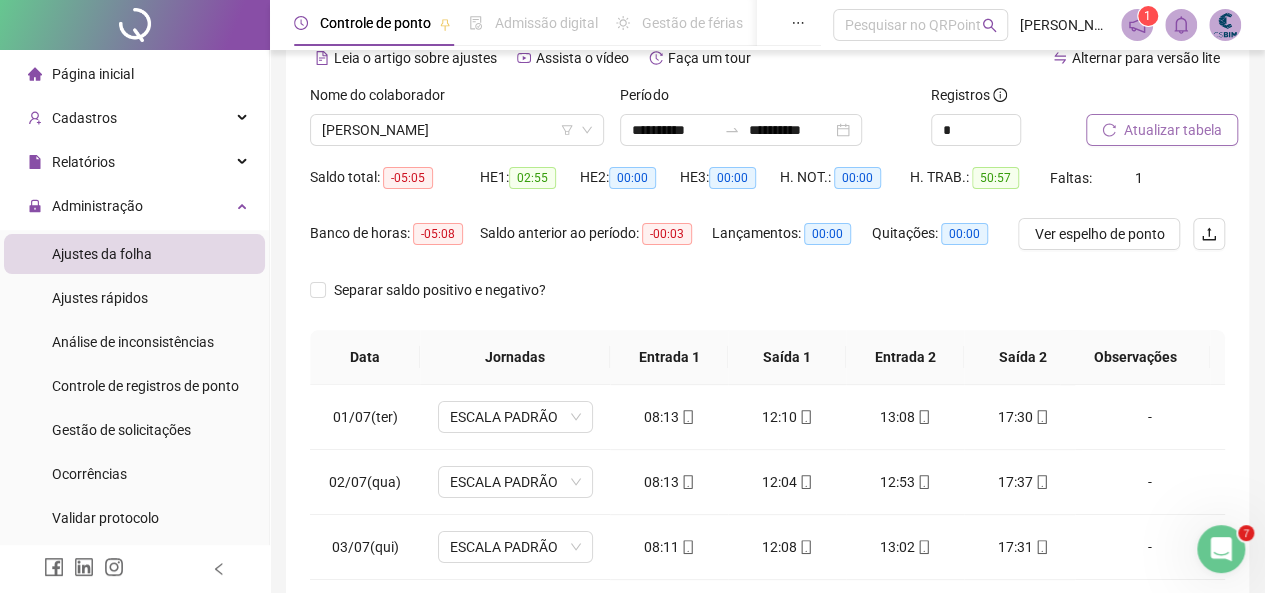 click on "Atualizar tabela" at bounding box center (1173, 130) 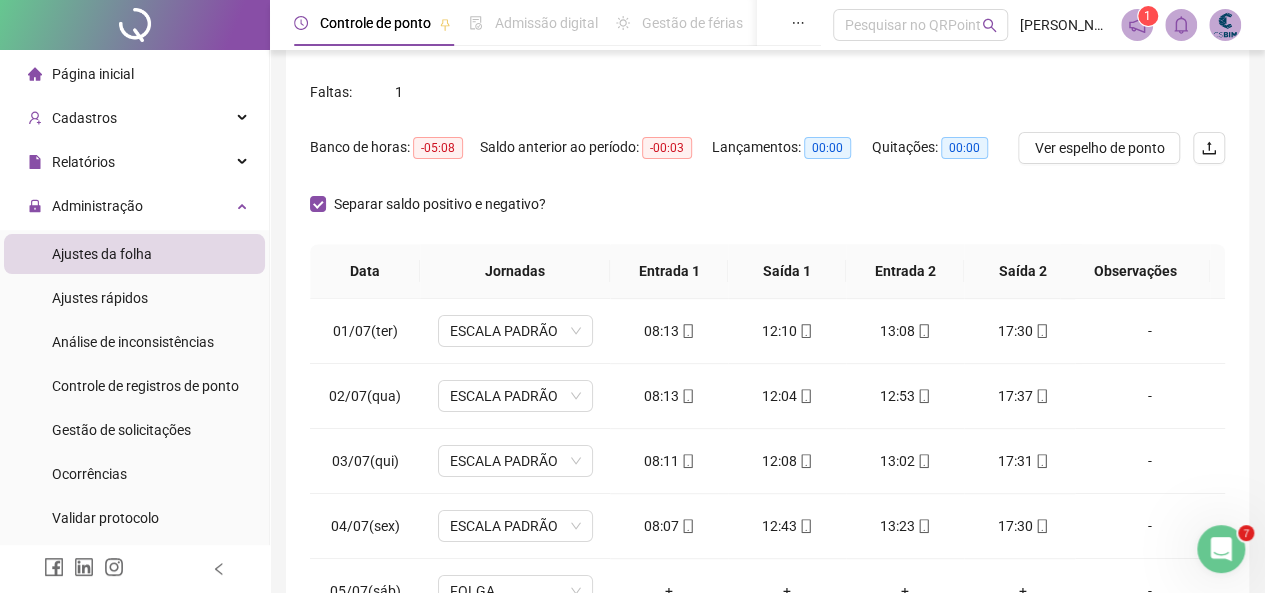 scroll, scrollTop: 400, scrollLeft: 0, axis: vertical 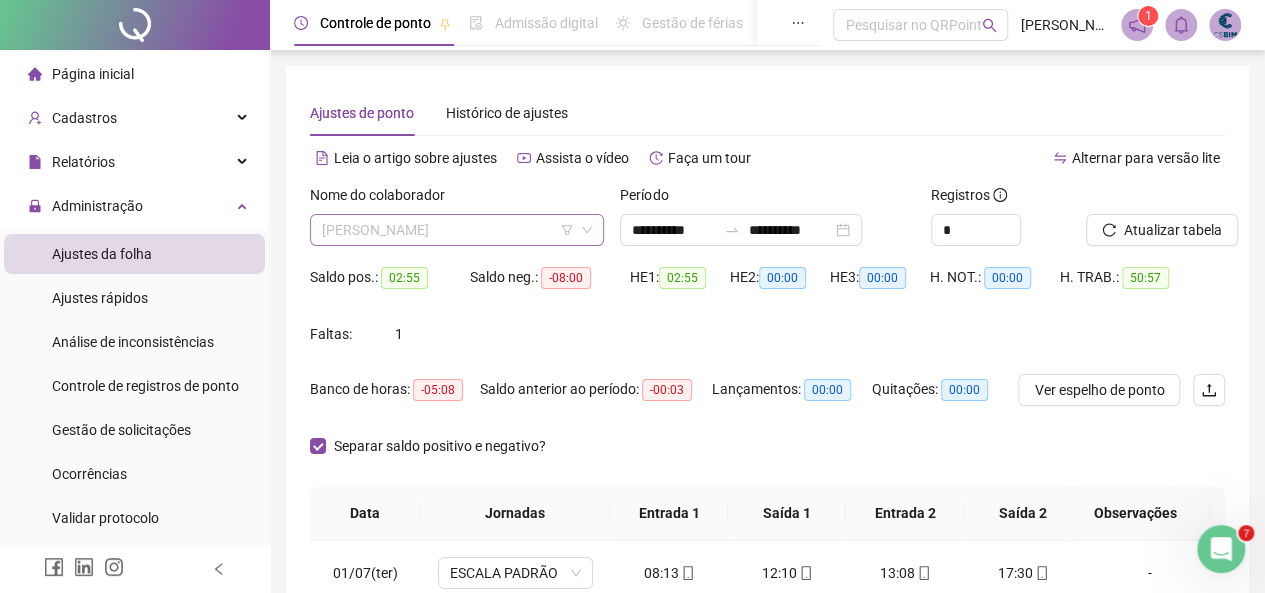 click on "[PERSON_NAME]" at bounding box center [457, 230] 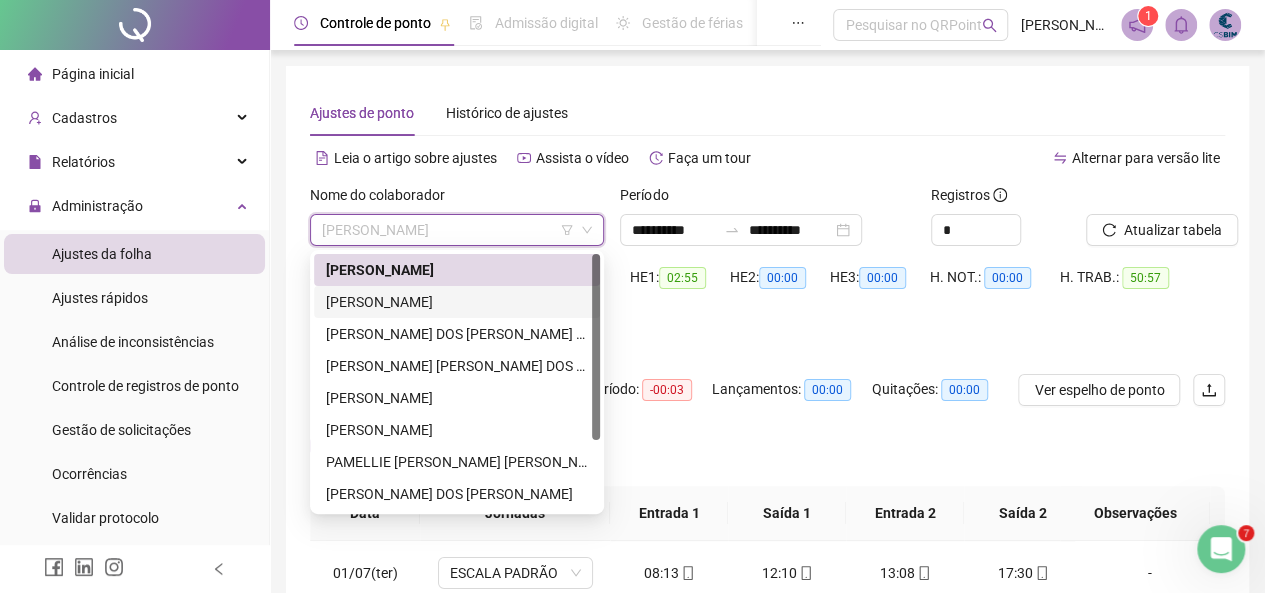 click on "[PERSON_NAME]" at bounding box center [457, 302] 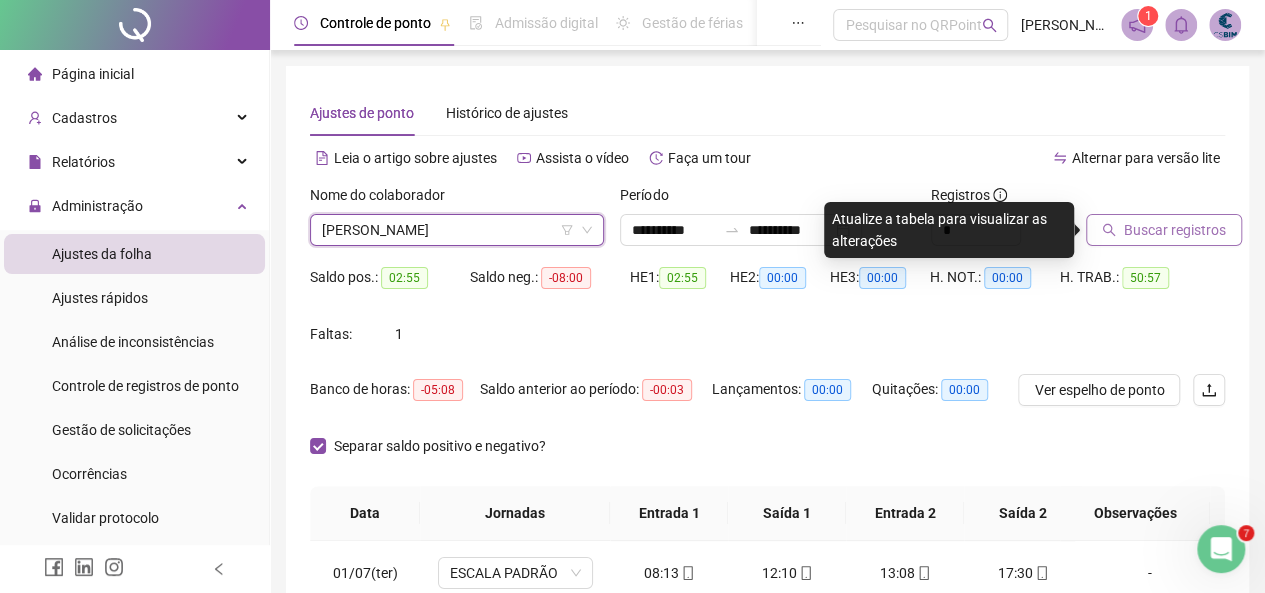 click on "Buscar registros" at bounding box center [1175, 230] 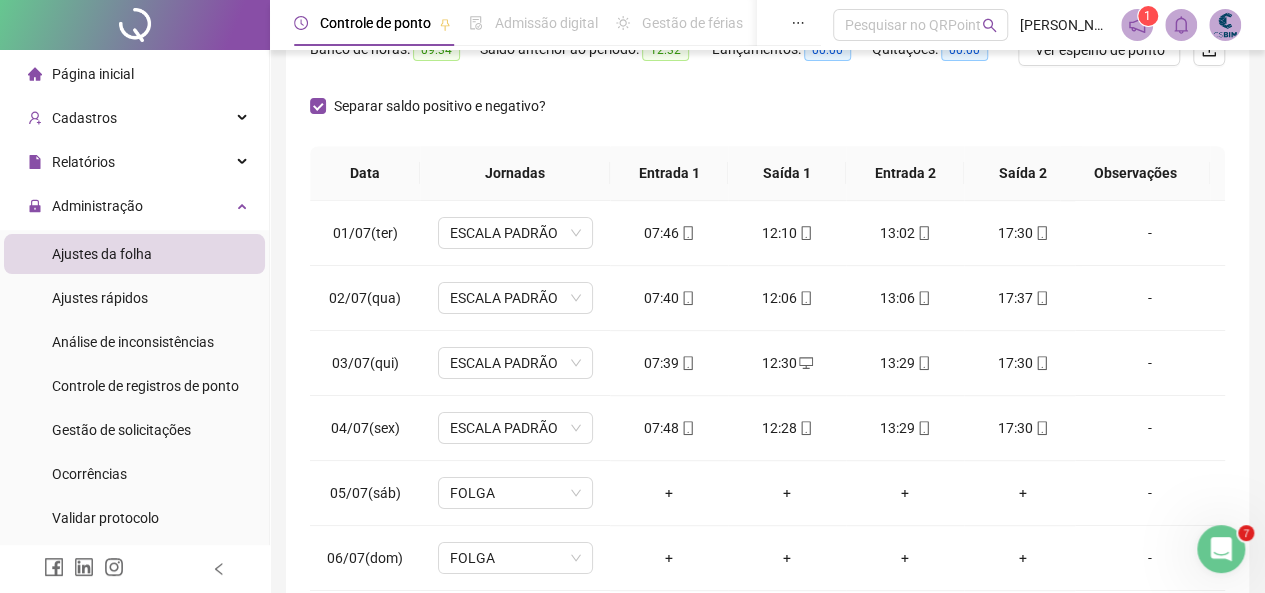 scroll, scrollTop: 484, scrollLeft: 0, axis: vertical 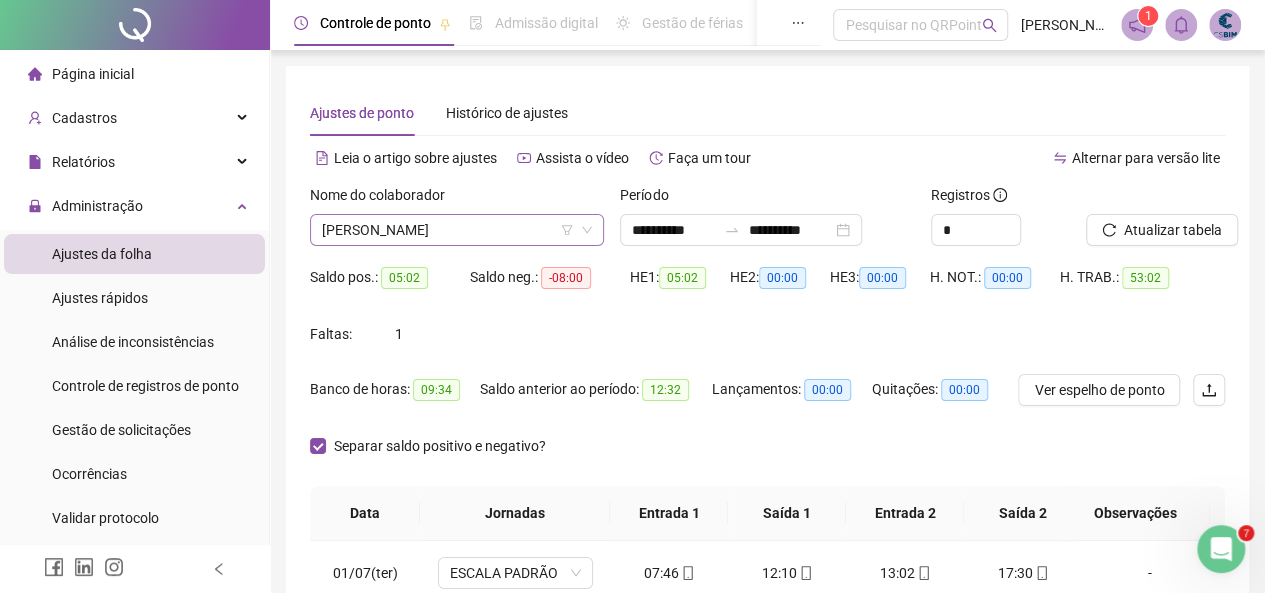 click on "[PERSON_NAME]" at bounding box center (457, 230) 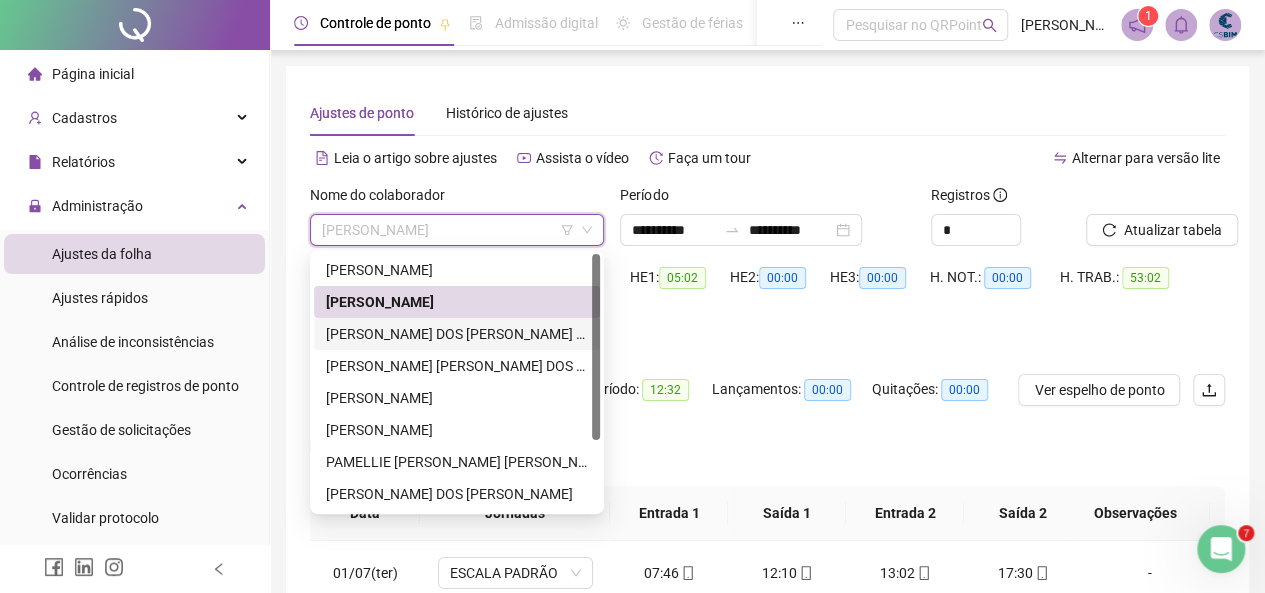 click on "[PERSON_NAME] DOS [PERSON_NAME] [PERSON_NAME]" at bounding box center [457, 334] 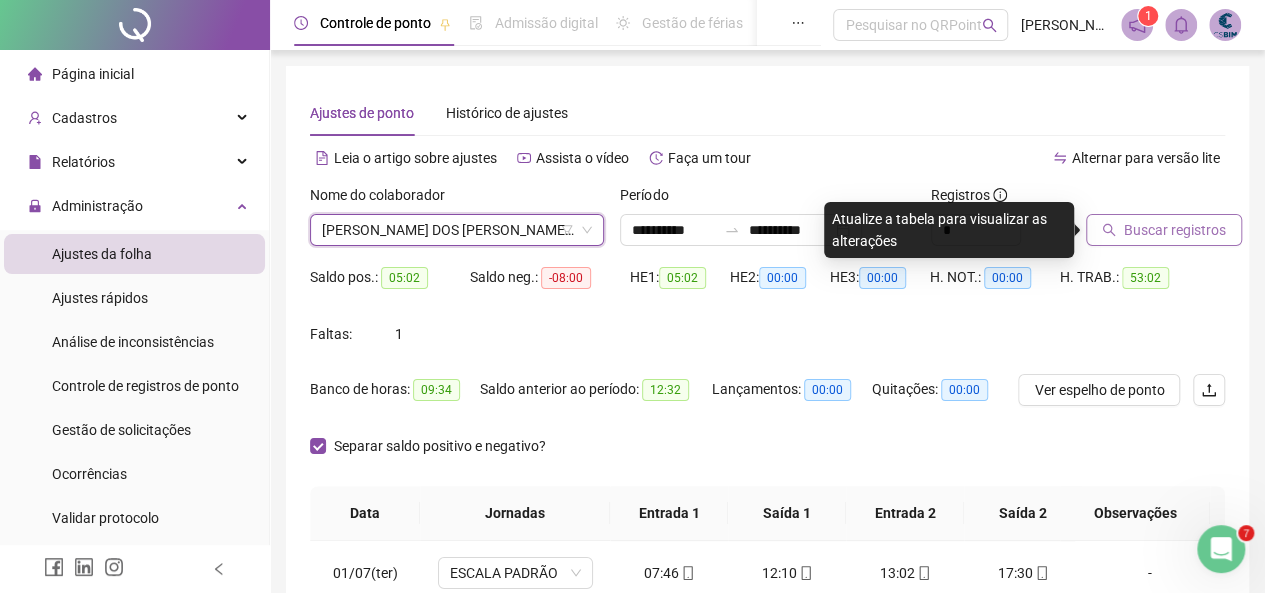 click on "Buscar registros" at bounding box center [1175, 230] 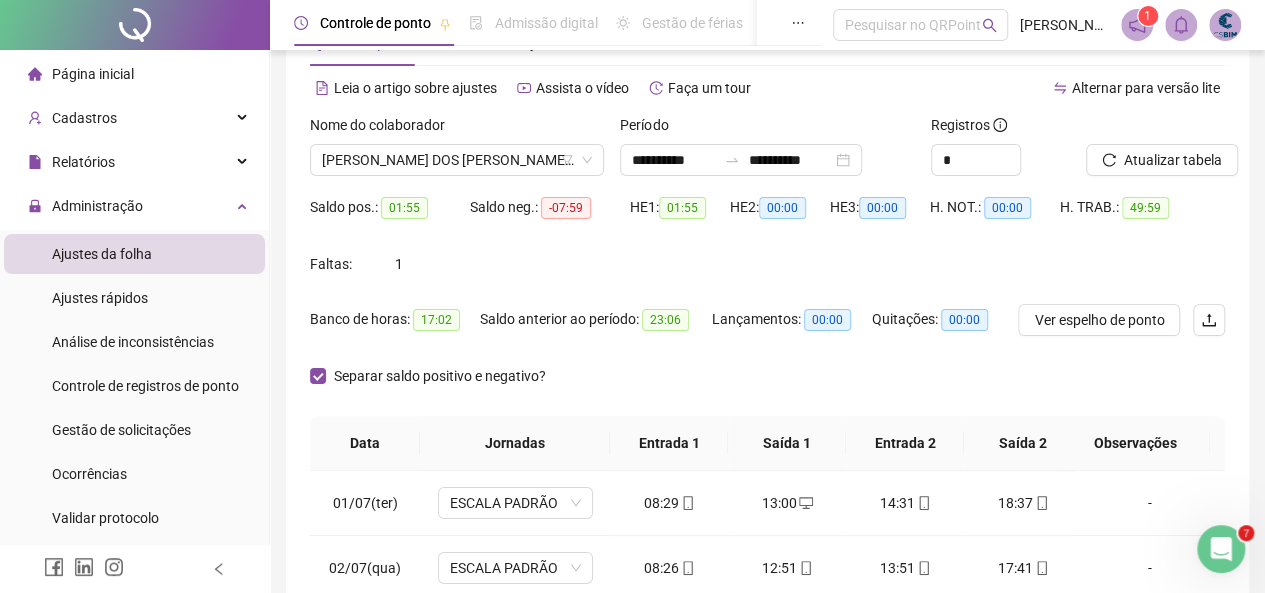 scroll, scrollTop: 200, scrollLeft: 0, axis: vertical 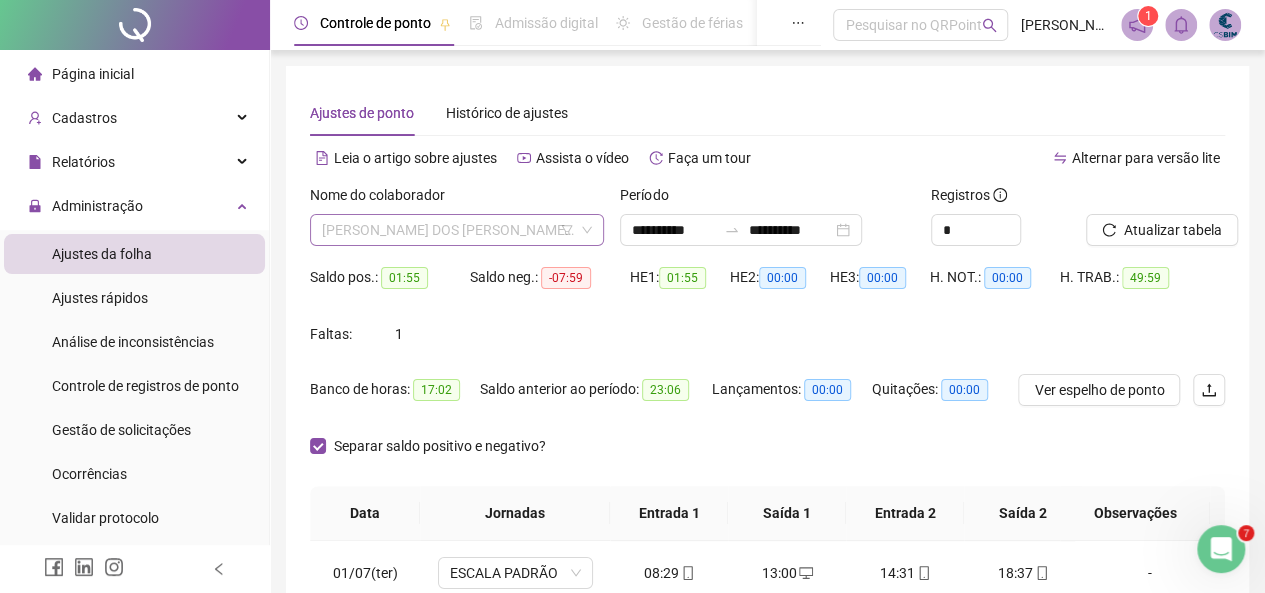 click on "[PERSON_NAME] DOS [PERSON_NAME] [PERSON_NAME]" at bounding box center [457, 230] 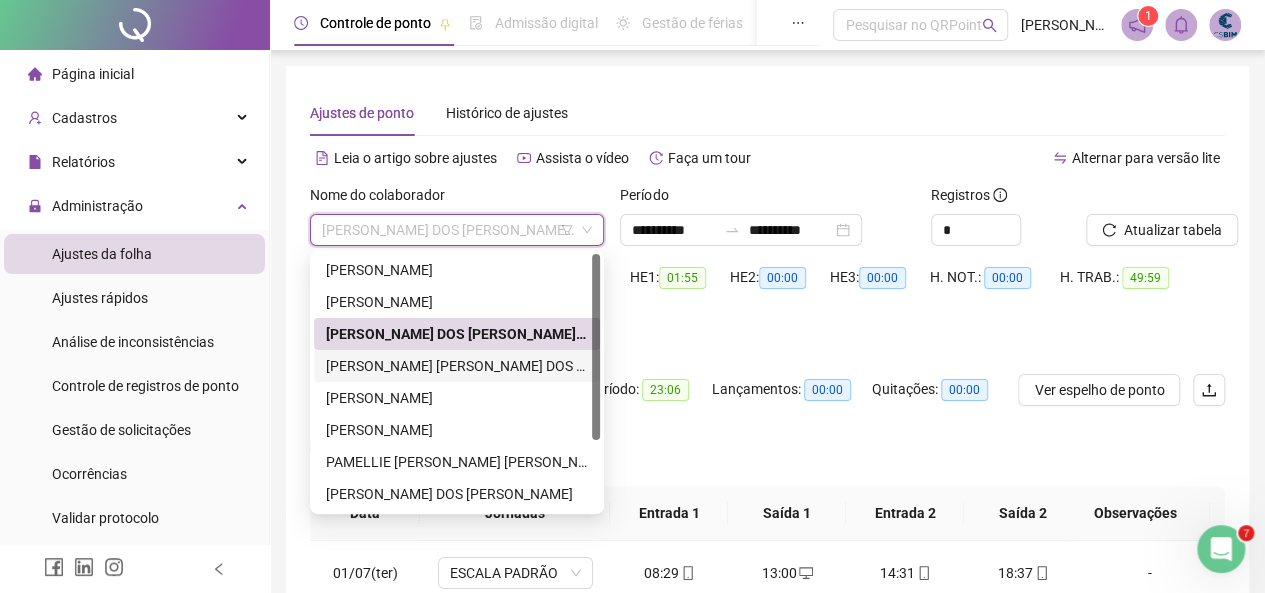 click on "[PERSON_NAME] [PERSON_NAME] DOS [PERSON_NAME]" at bounding box center [457, 366] 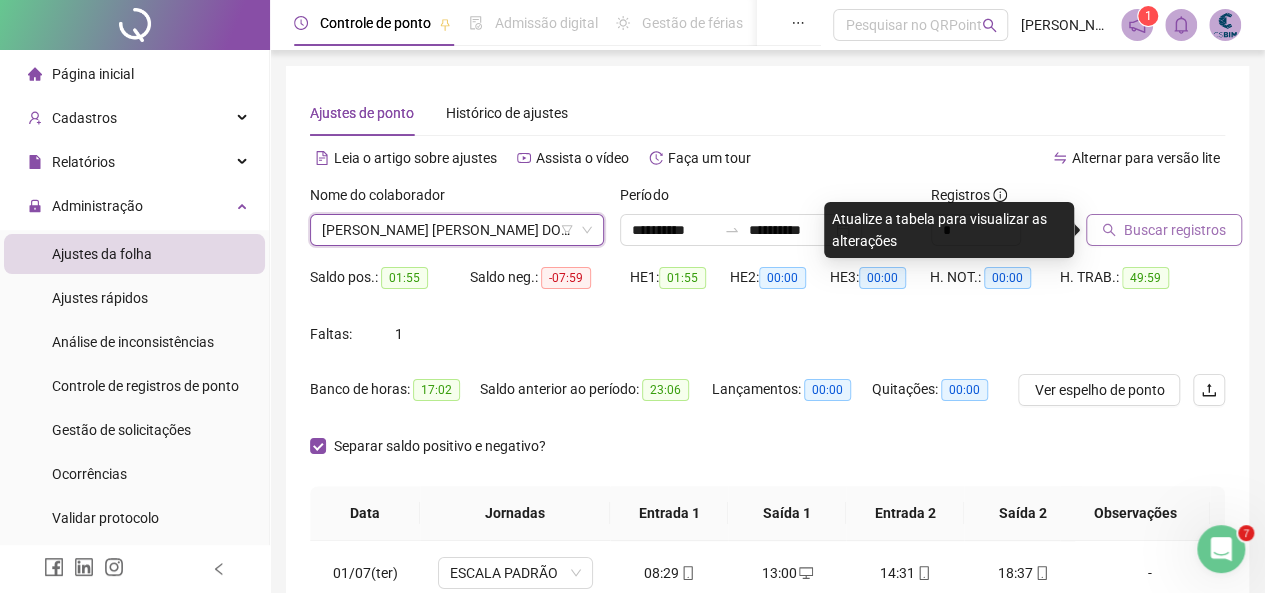 click on "Buscar registros" at bounding box center (1175, 230) 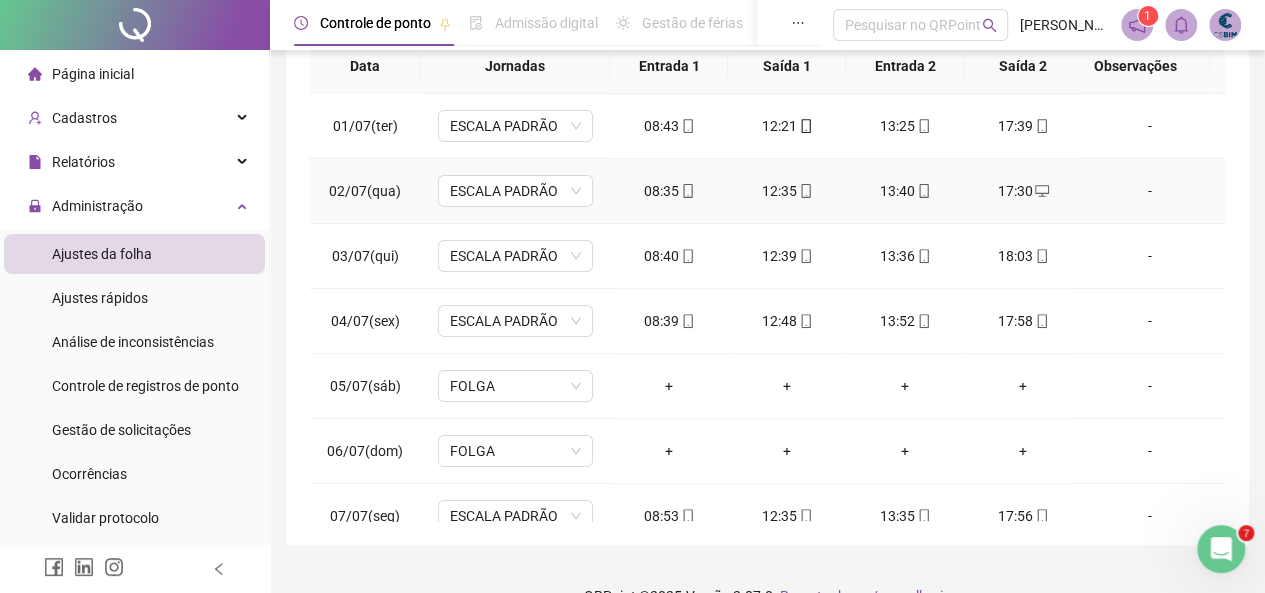 scroll, scrollTop: 484, scrollLeft: 0, axis: vertical 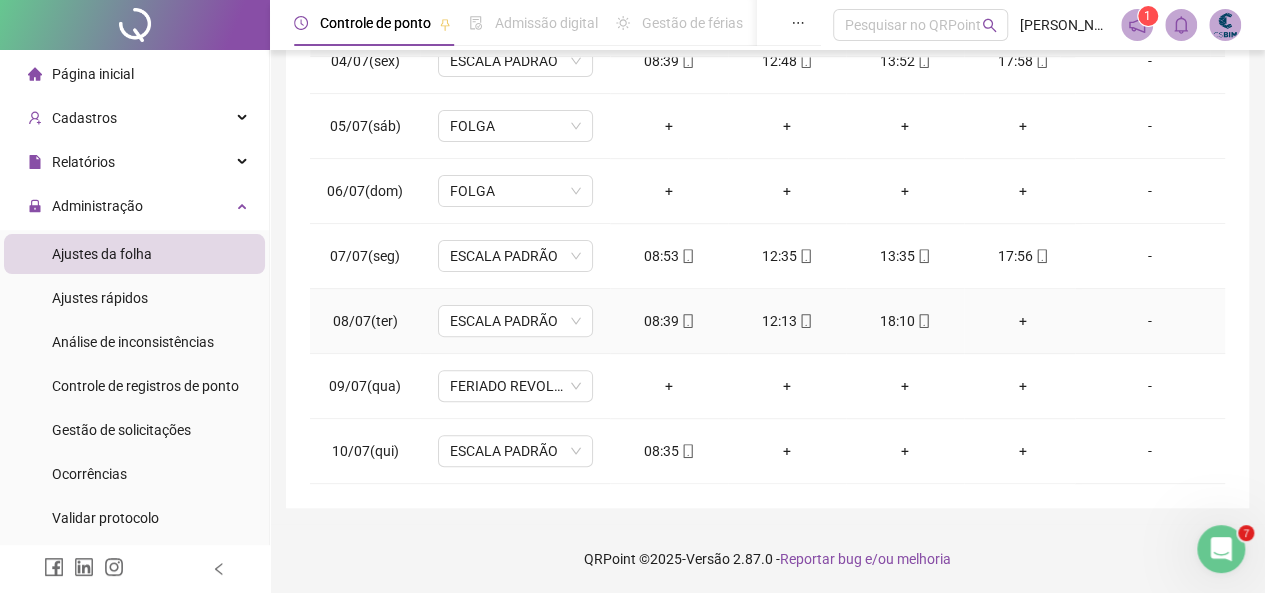 click on "+" at bounding box center [1023, 321] 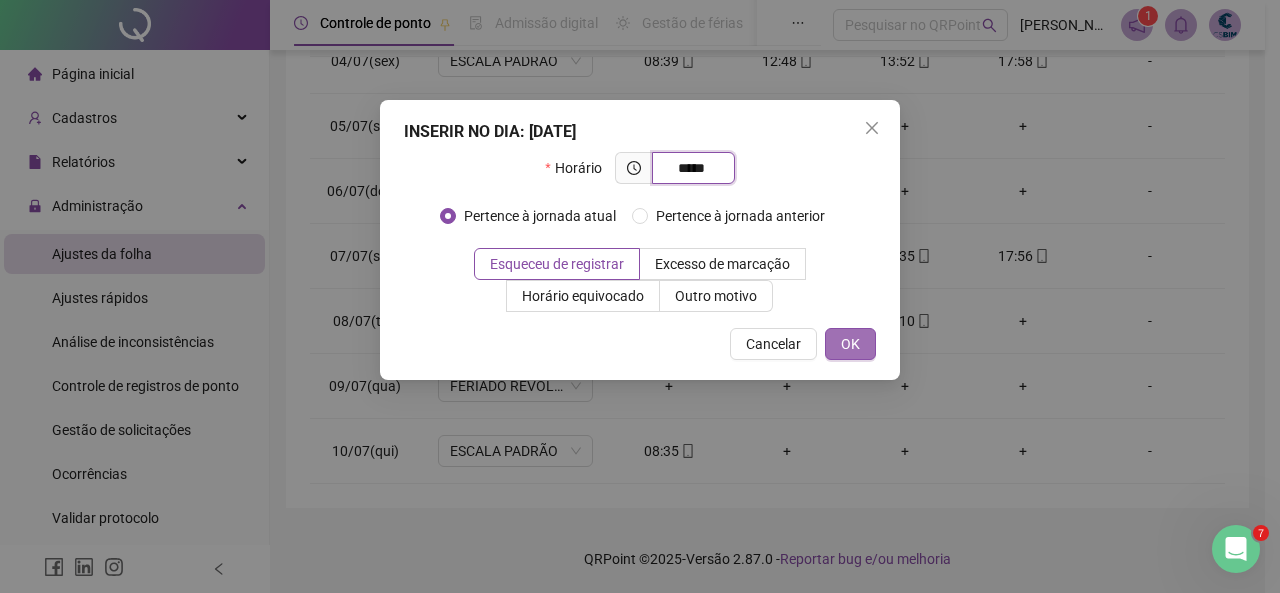 type on "*****" 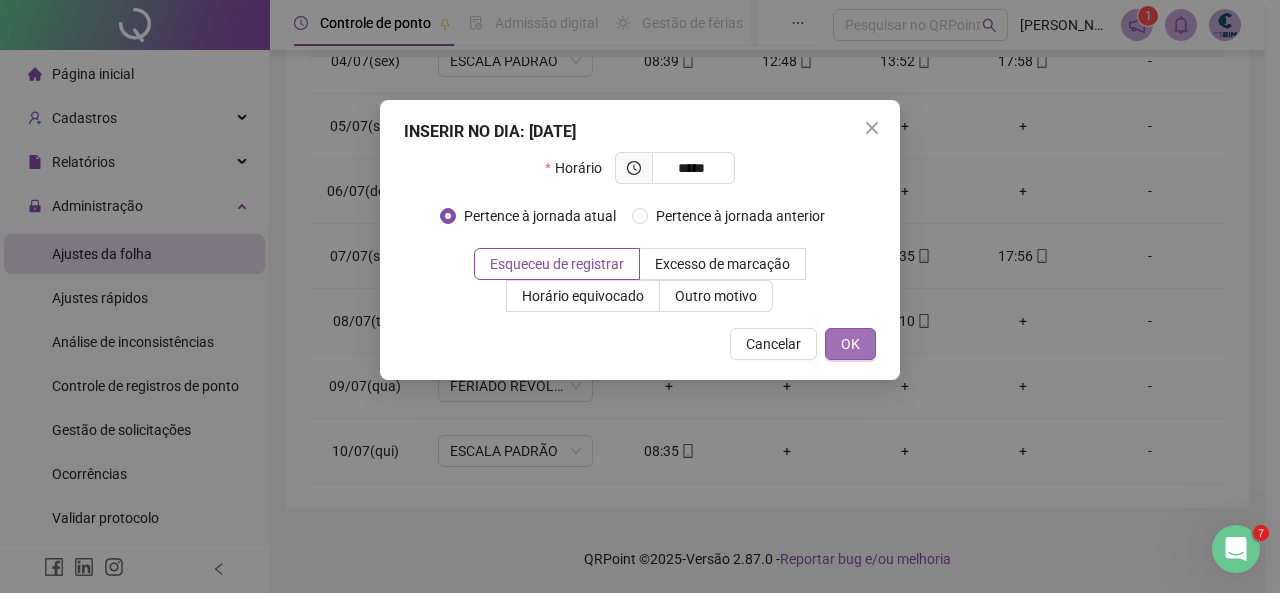 click on "OK" at bounding box center (850, 344) 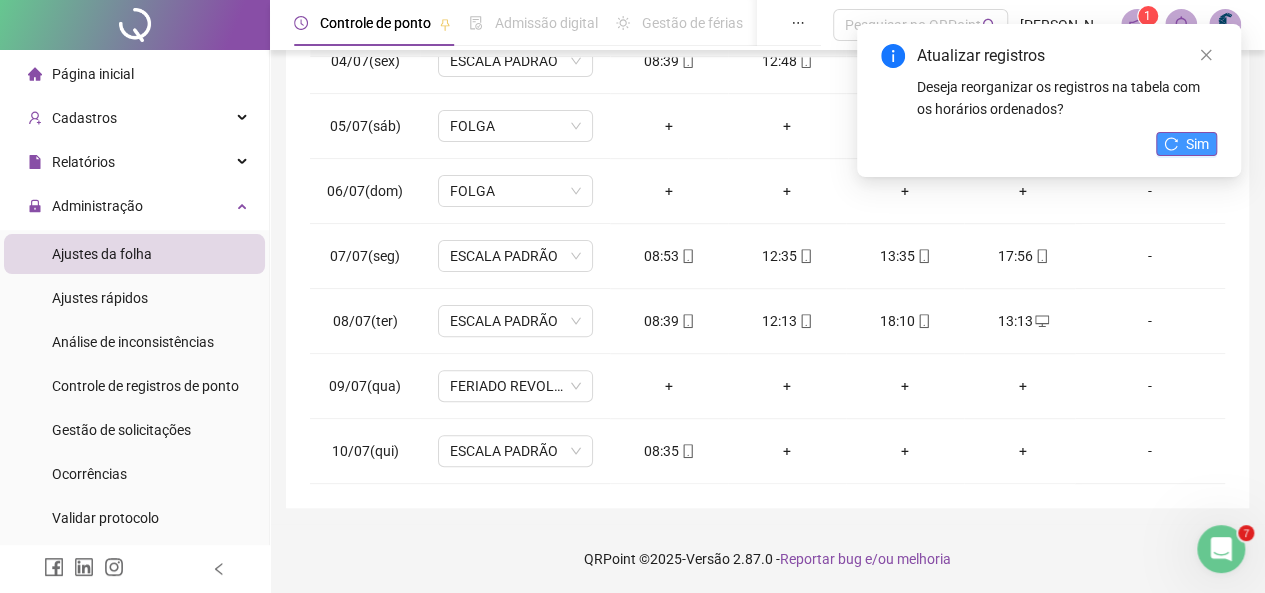 click on "Sim" at bounding box center (1186, 144) 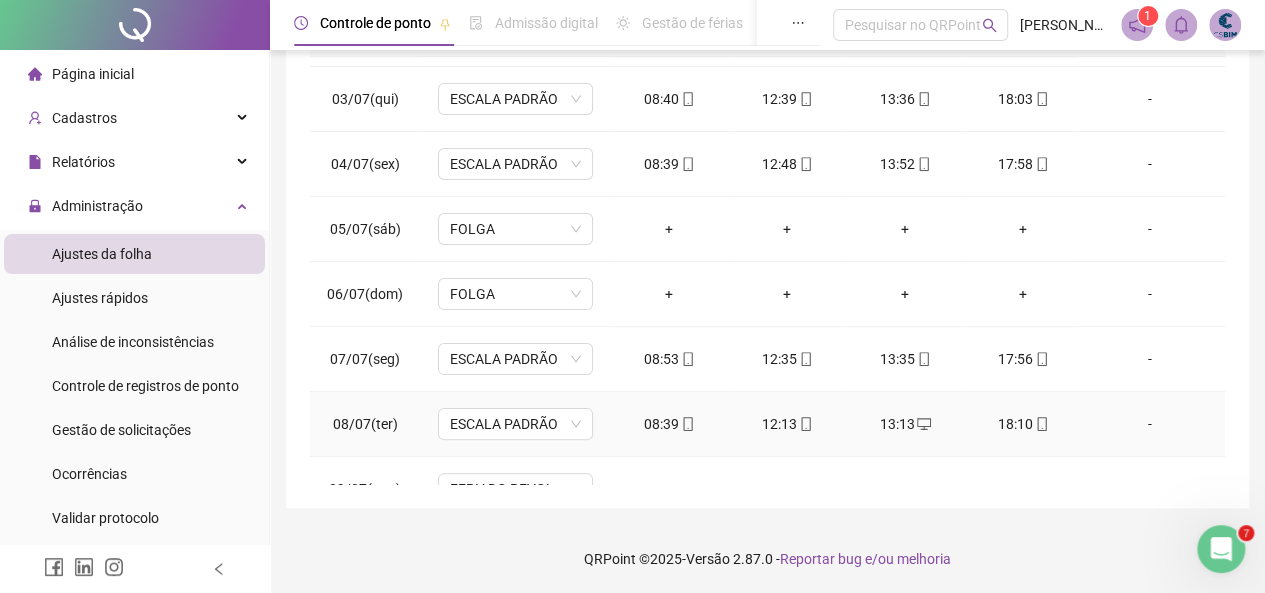 scroll, scrollTop: 0, scrollLeft: 0, axis: both 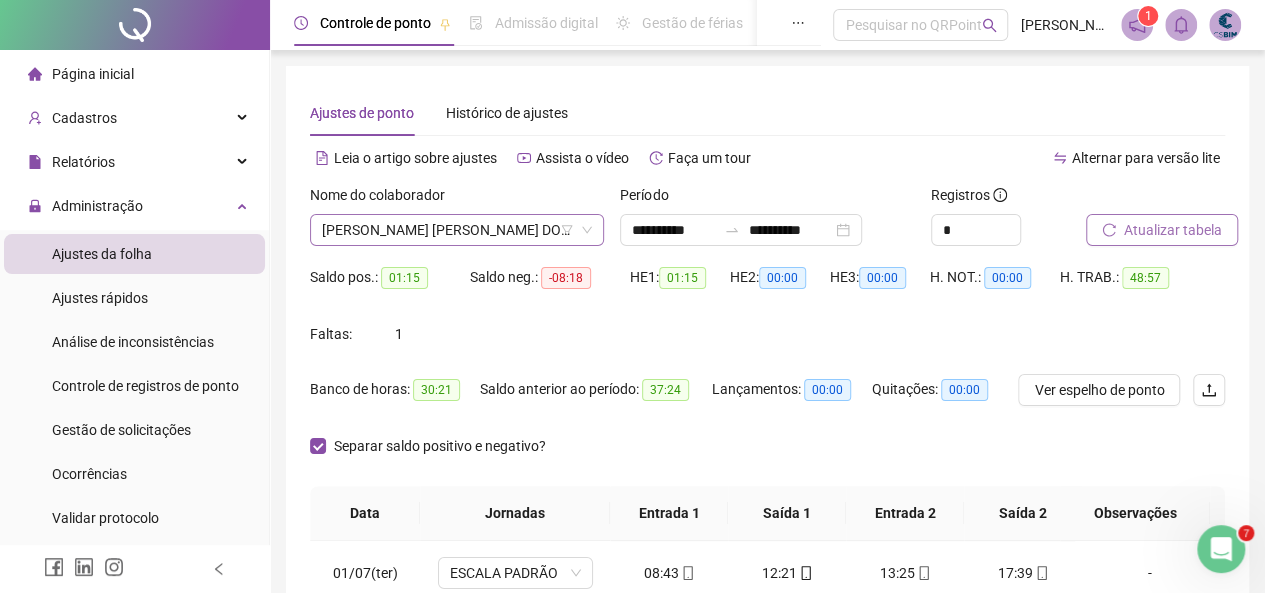 click on "[PERSON_NAME] [PERSON_NAME] DOS [PERSON_NAME]" at bounding box center [457, 230] 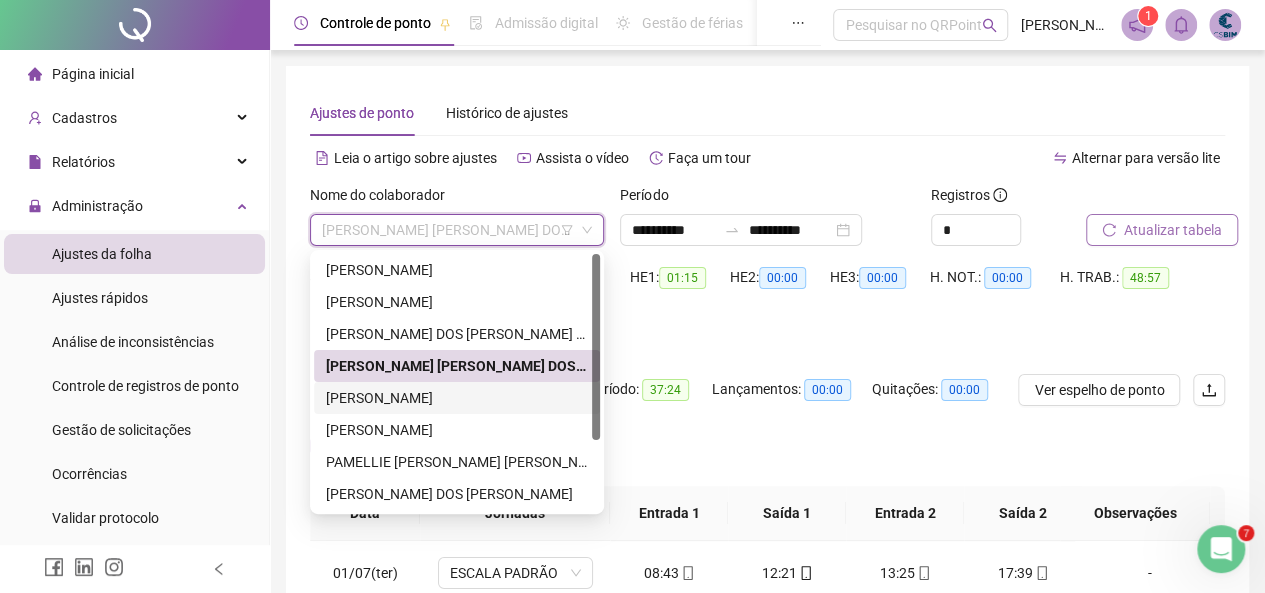 click on "[PERSON_NAME]" at bounding box center (457, 398) 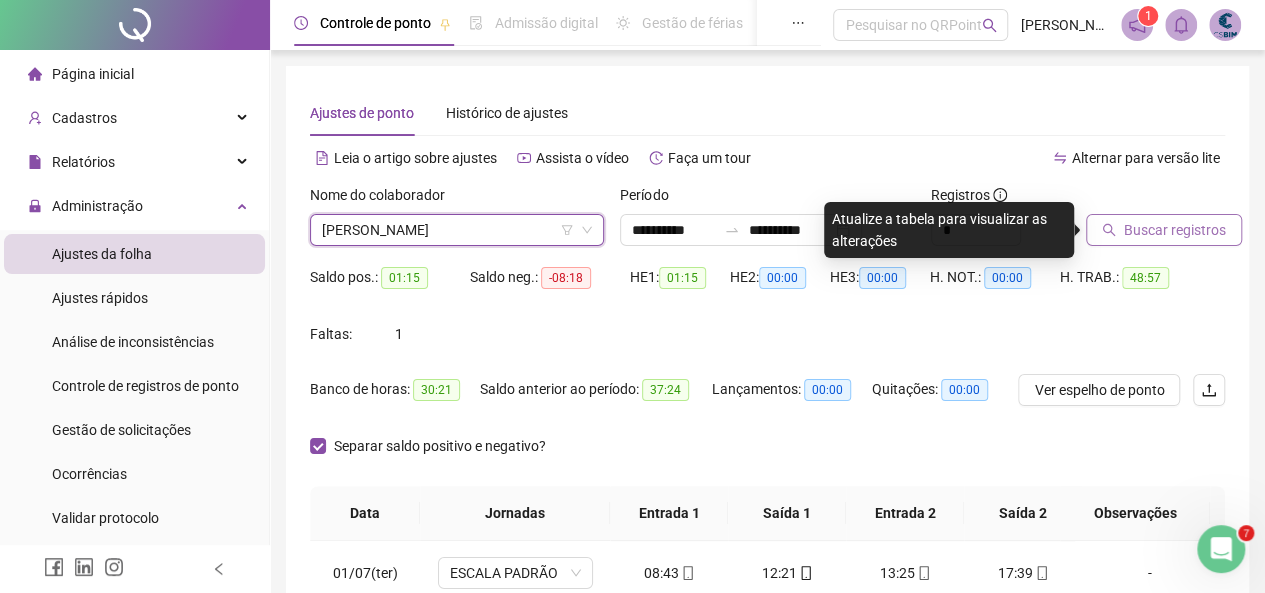 click on "Buscar registros" at bounding box center (1175, 230) 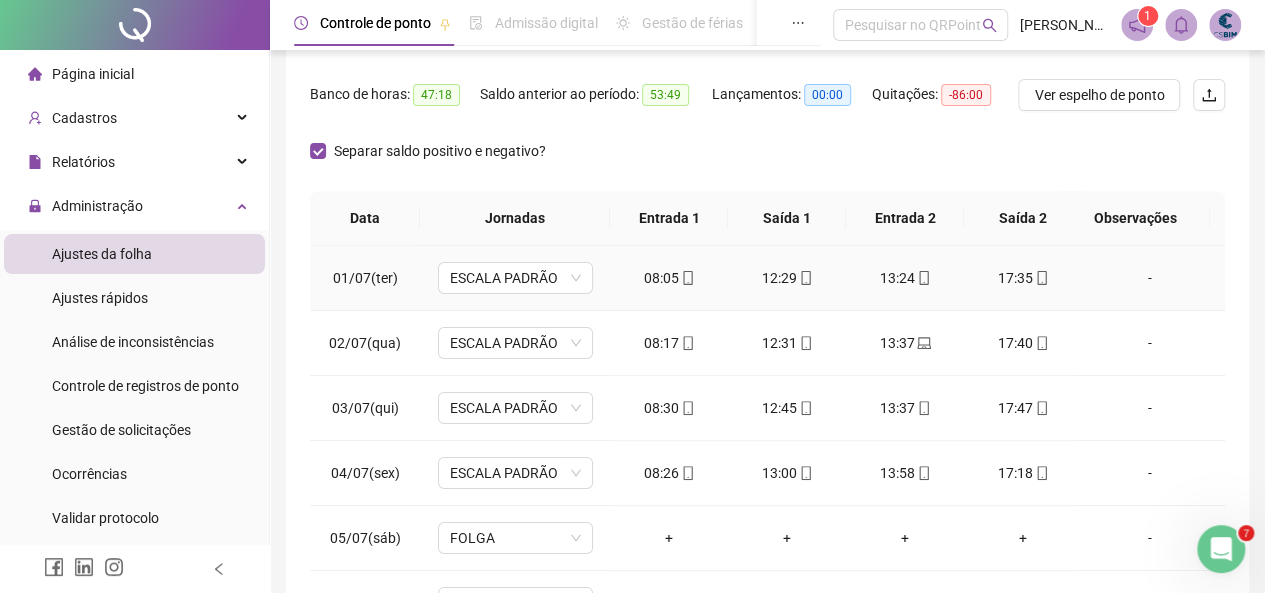 scroll, scrollTop: 400, scrollLeft: 0, axis: vertical 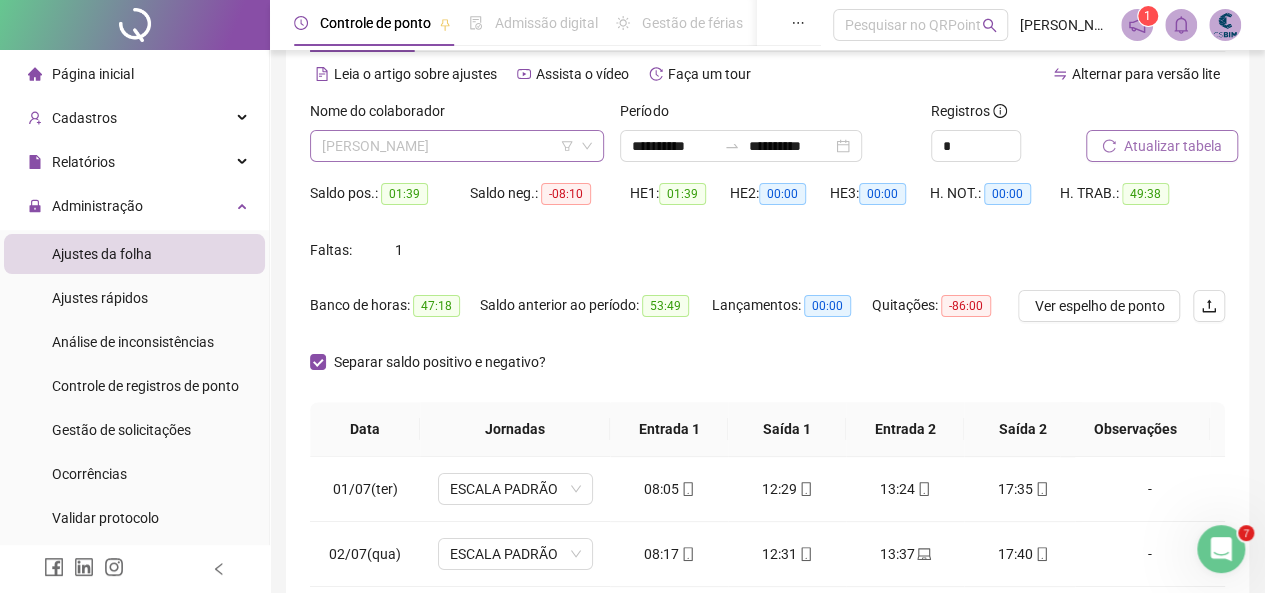 click on "[PERSON_NAME]" at bounding box center [457, 146] 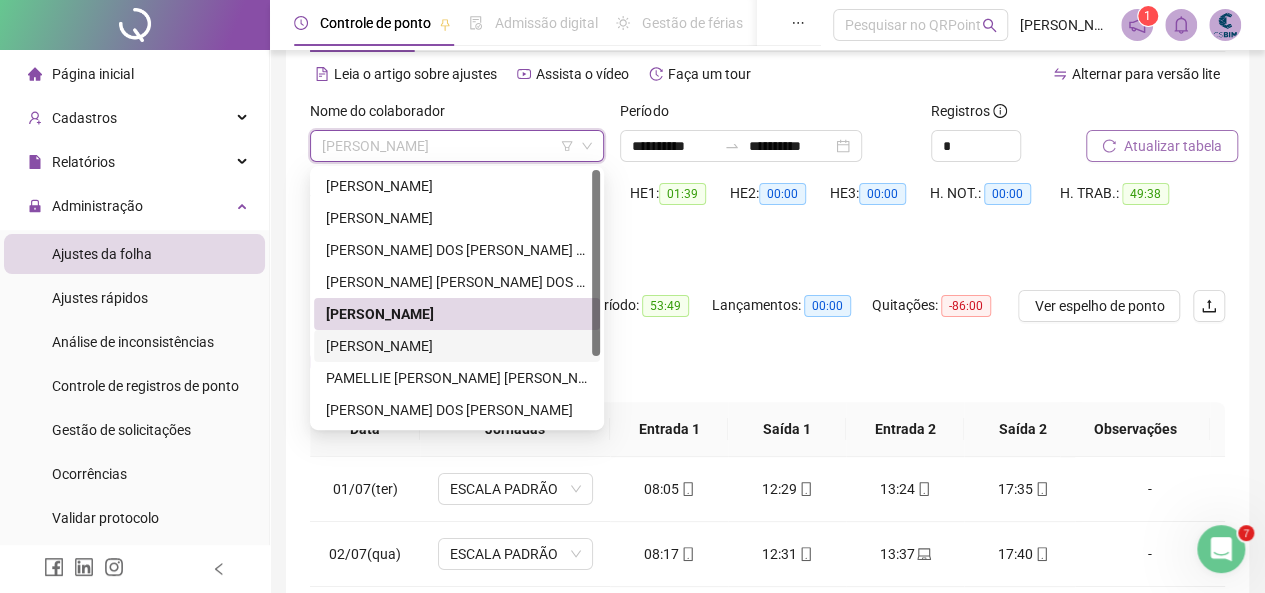 click on "[PERSON_NAME]" at bounding box center (457, 346) 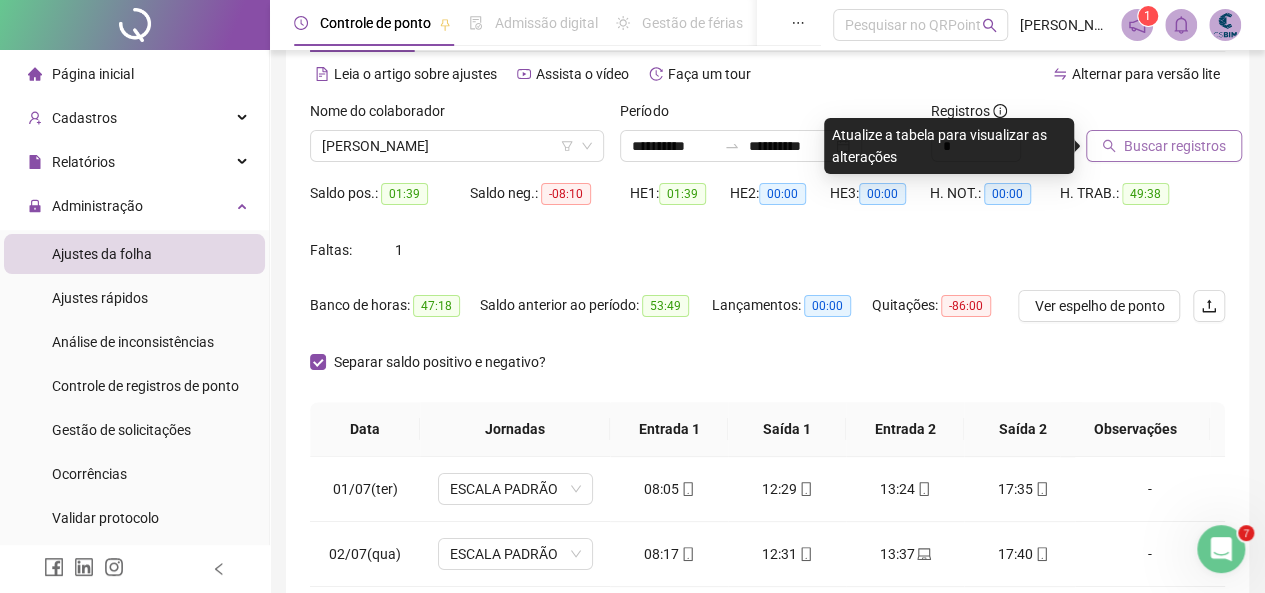 click on "Buscar registros" at bounding box center (1175, 146) 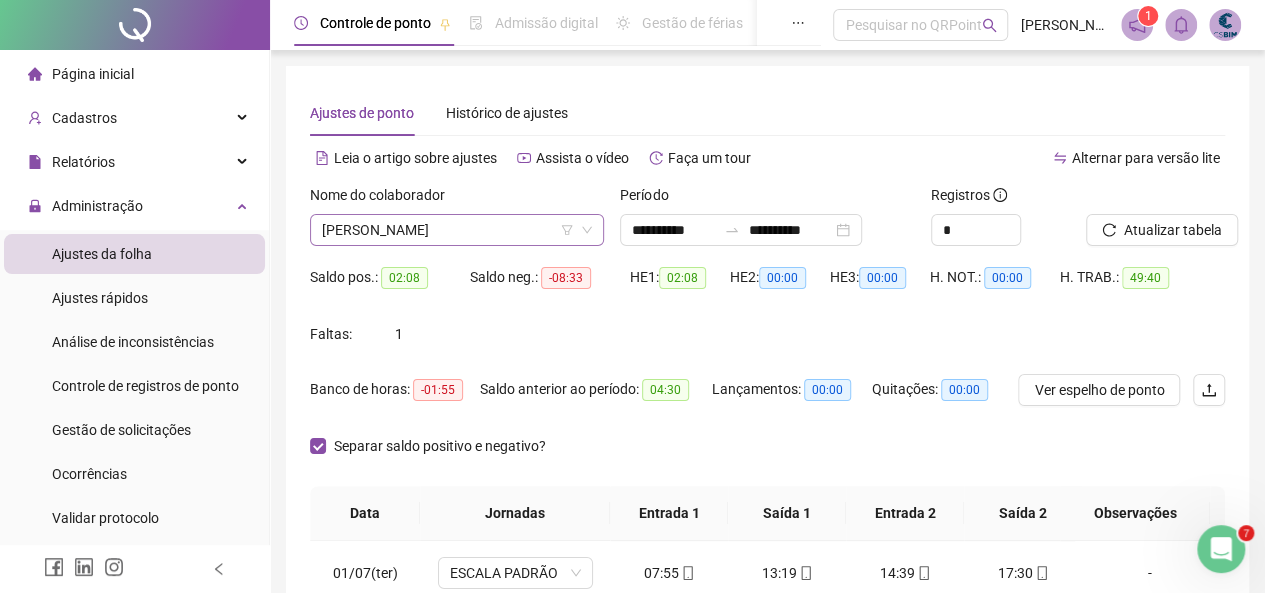 click on "[PERSON_NAME]" at bounding box center [457, 230] 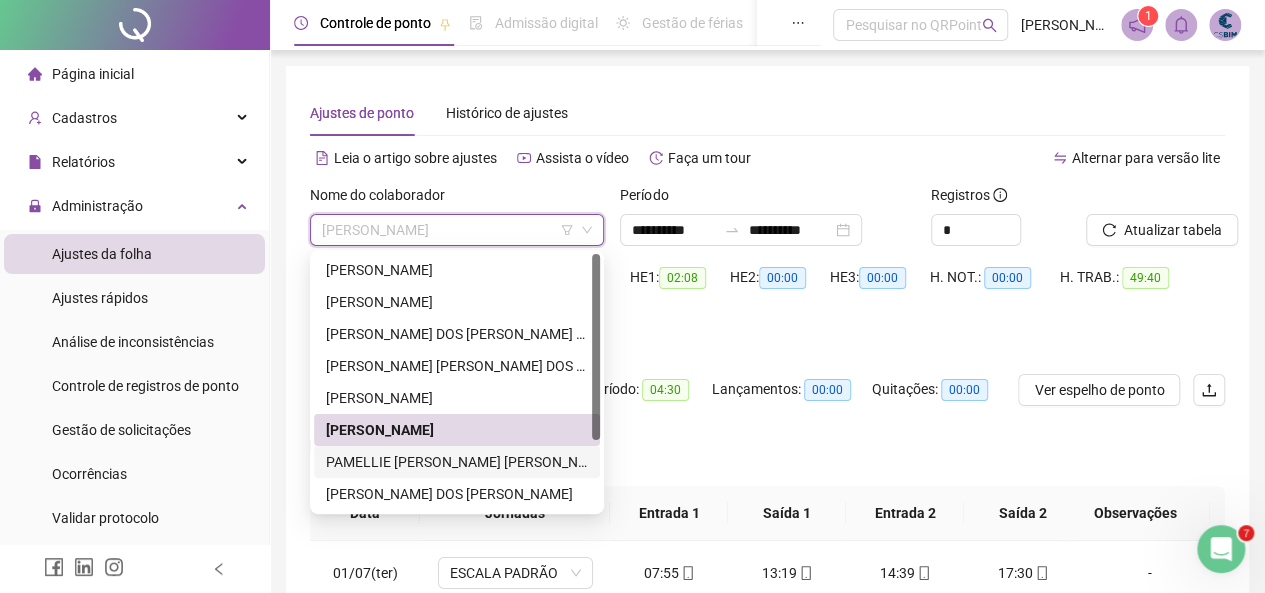 click on "PAMELLIE [PERSON_NAME] [PERSON_NAME]" at bounding box center [457, 462] 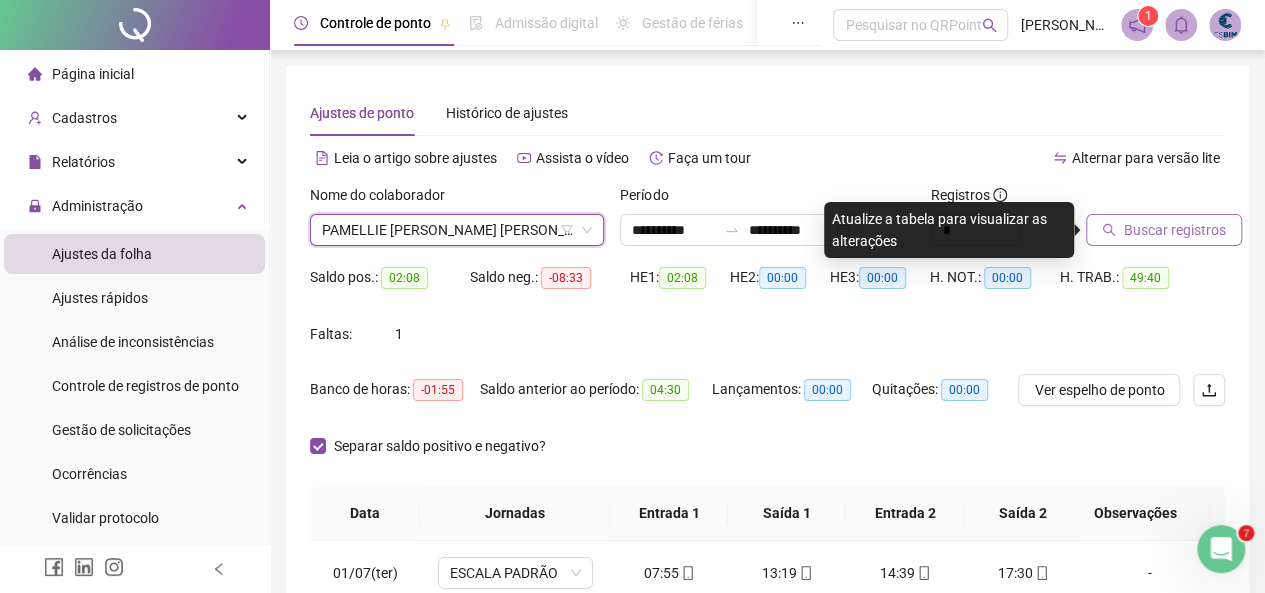 click on "Buscar registros" at bounding box center (1175, 230) 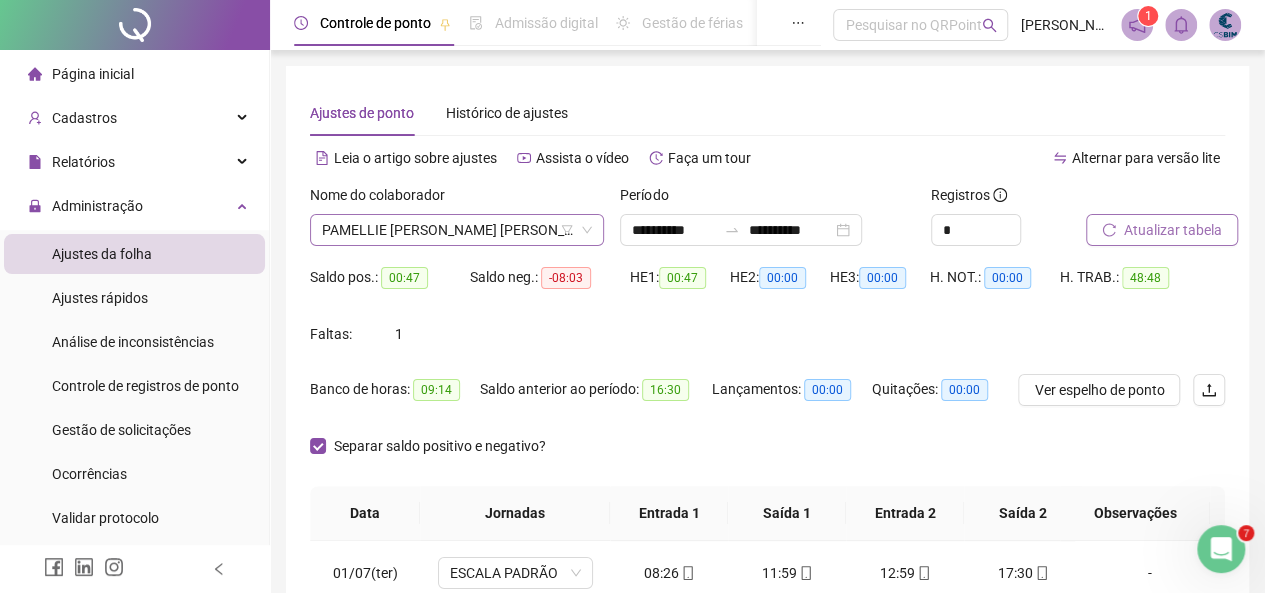 click on "PAMELLIE [PERSON_NAME] [PERSON_NAME]" at bounding box center [457, 230] 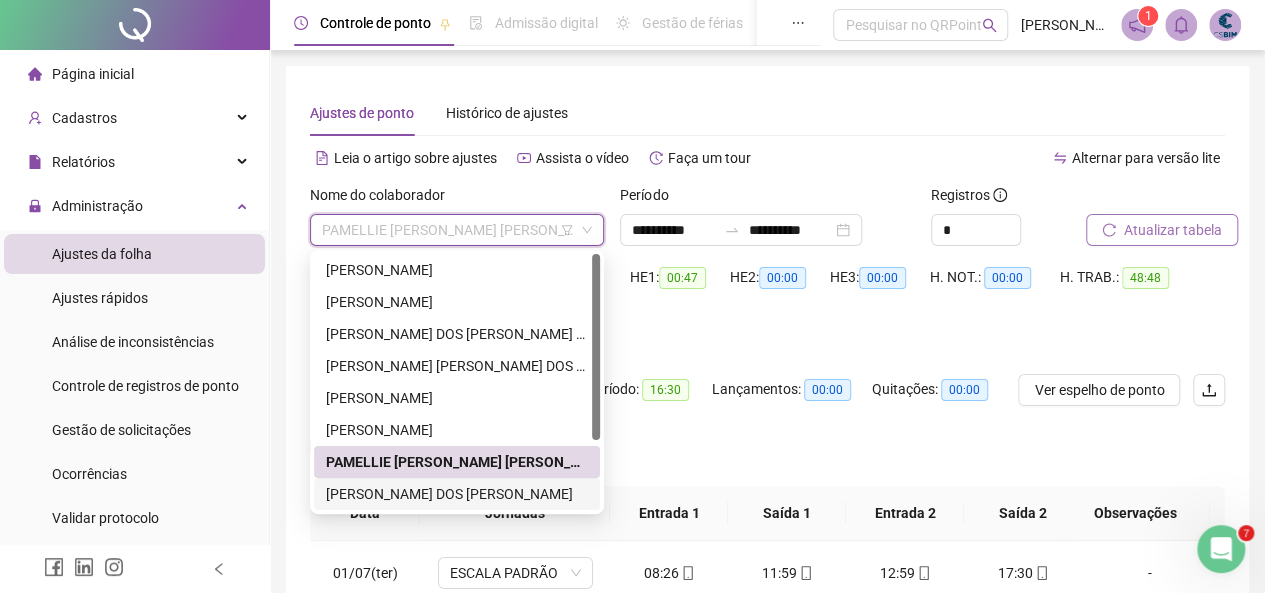 click on "[PERSON_NAME] DOS [PERSON_NAME]" at bounding box center (457, 494) 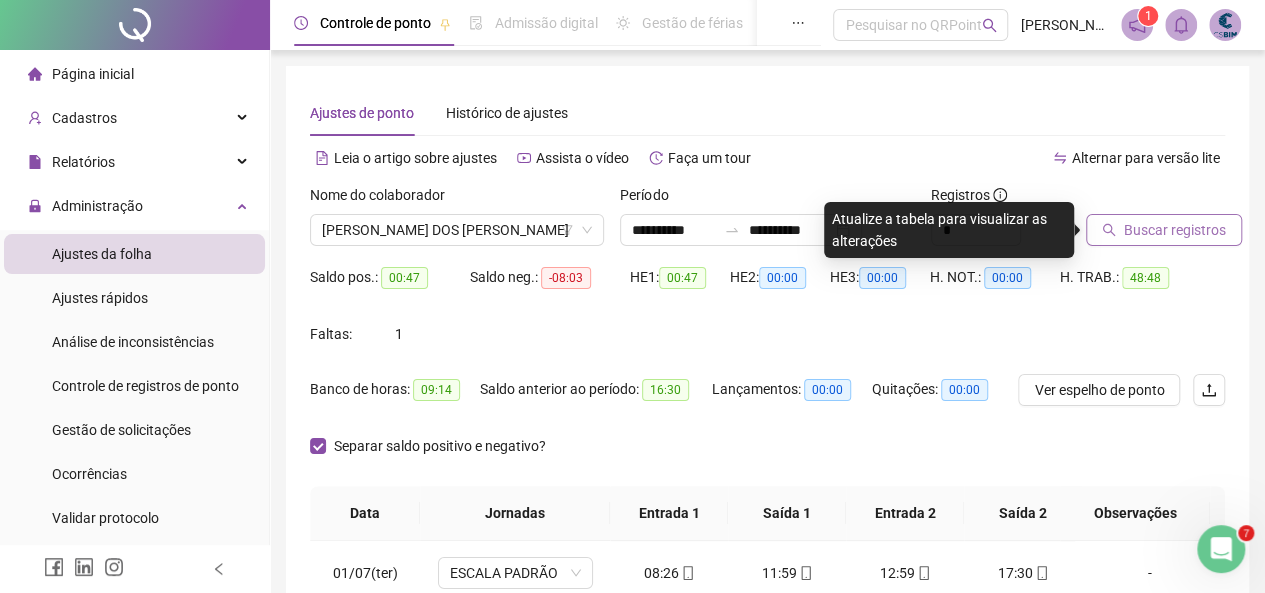 click on "Buscar registros" at bounding box center (1175, 230) 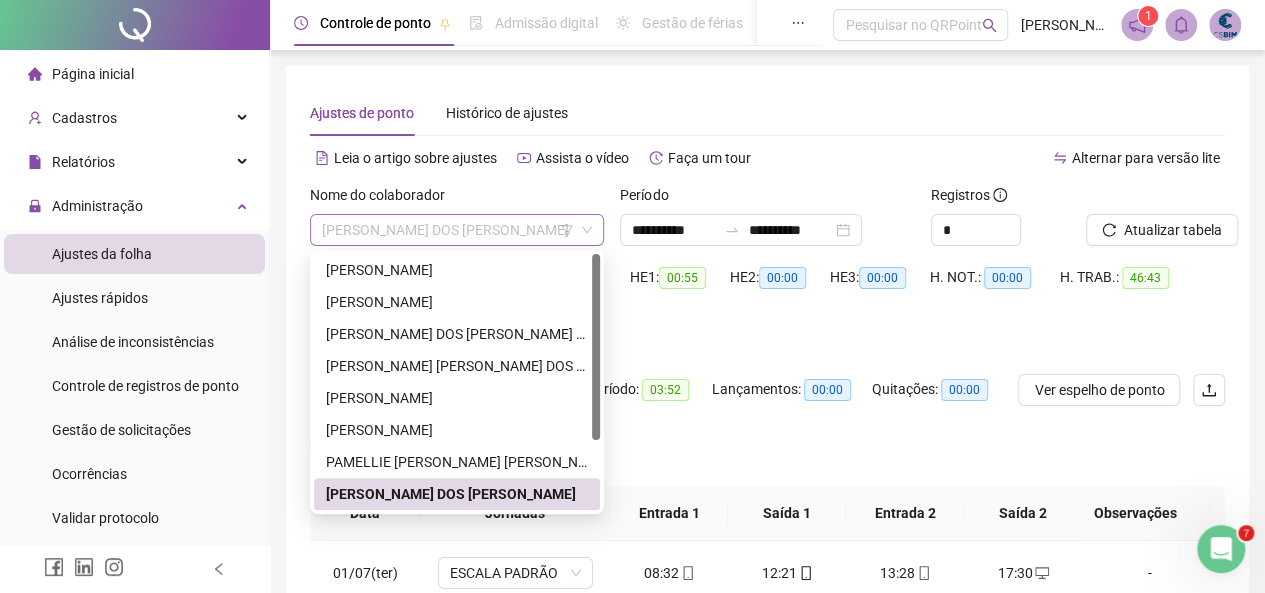 click on "[PERSON_NAME] DOS [PERSON_NAME]" at bounding box center [457, 230] 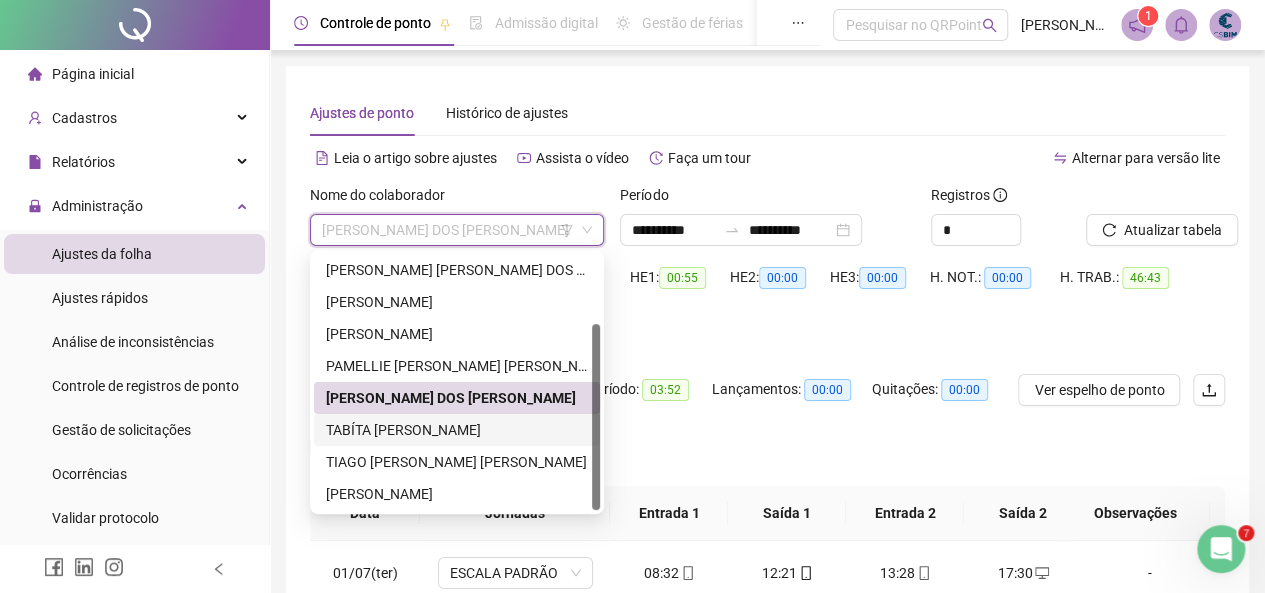 click on "TABÍTA [PERSON_NAME]" at bounding box center [457, 430] 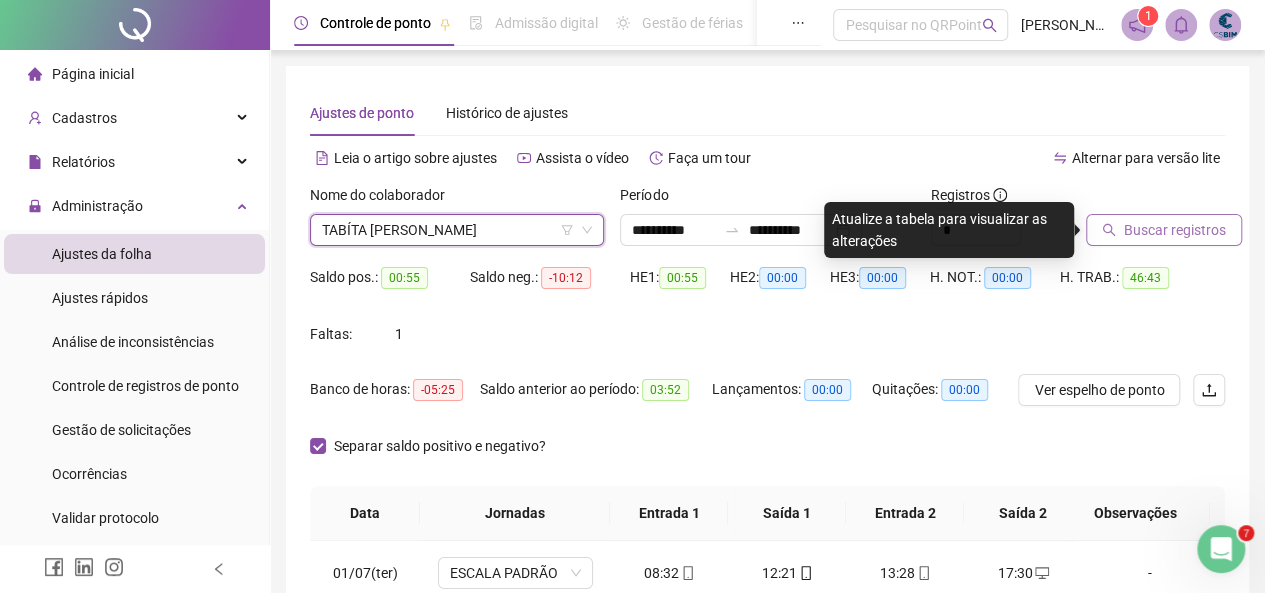 click on "Buscar registros" at bounding box center (1175, 230) 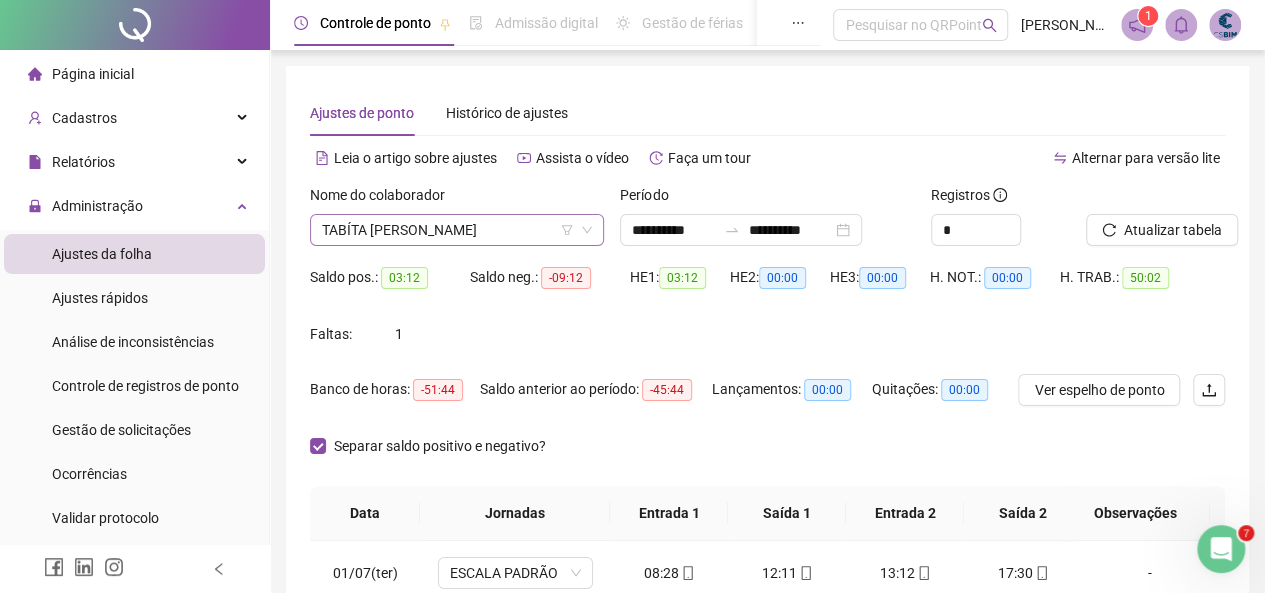 click on "TABÍTA [PERSON_NAME]" at bounding box center (457, 230) 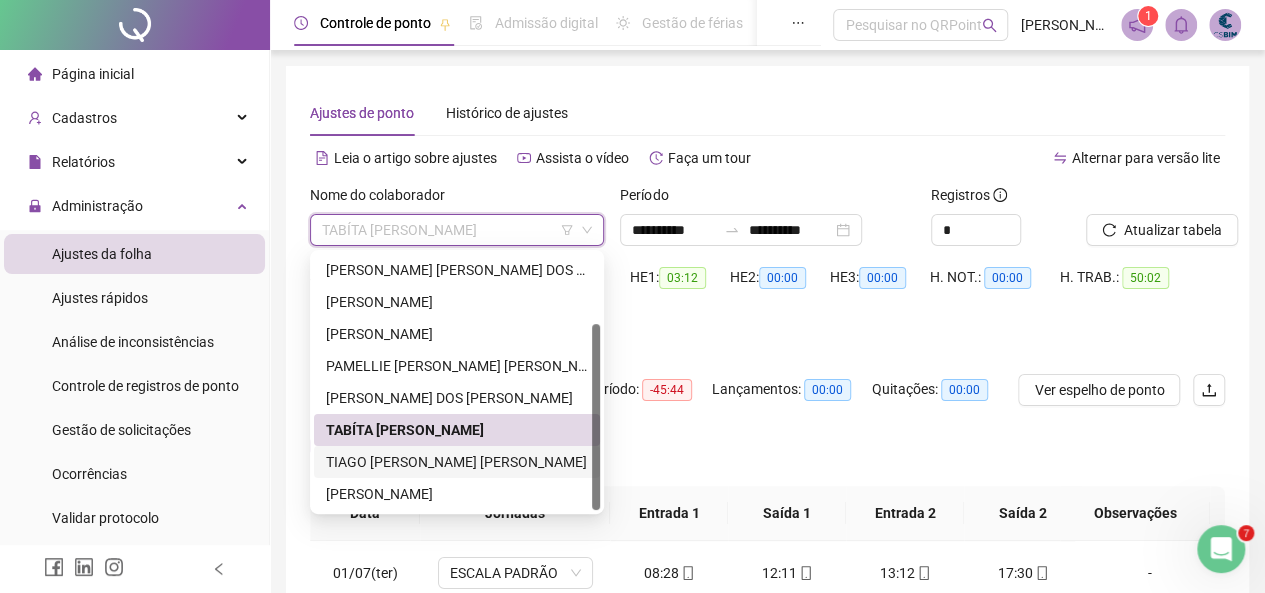 click on "TIAGO [PERSON_NAME] [PERSON_NAME]" at bounding box center (457, 462) 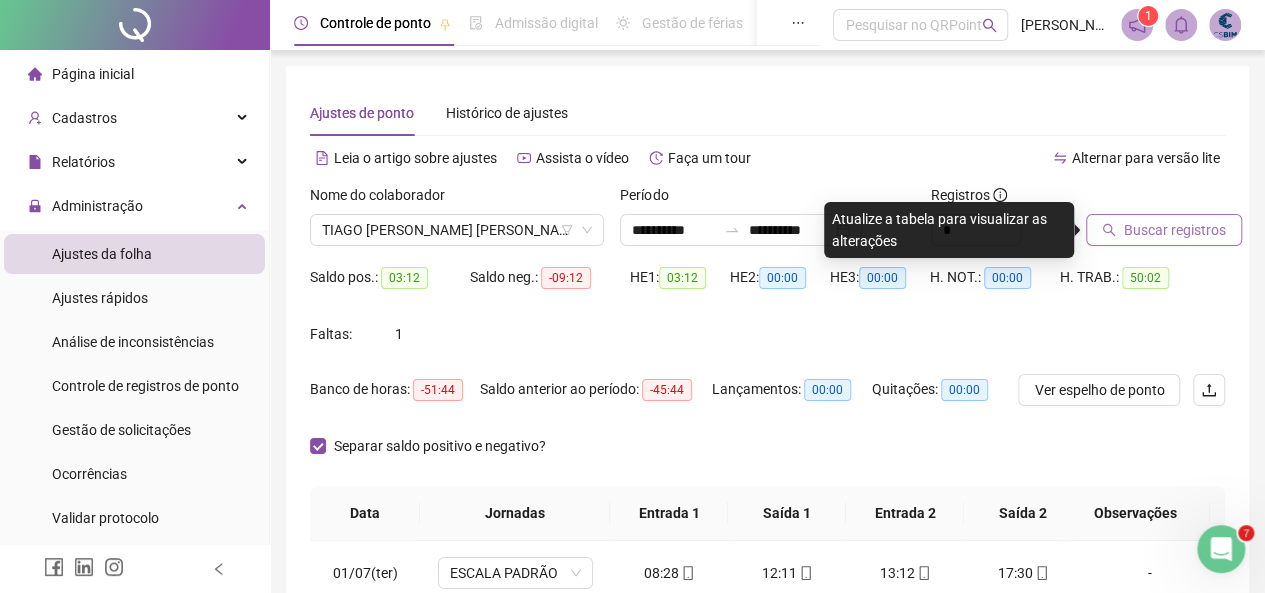 click on "Buscar registros" at bounding box center (1164, 230) 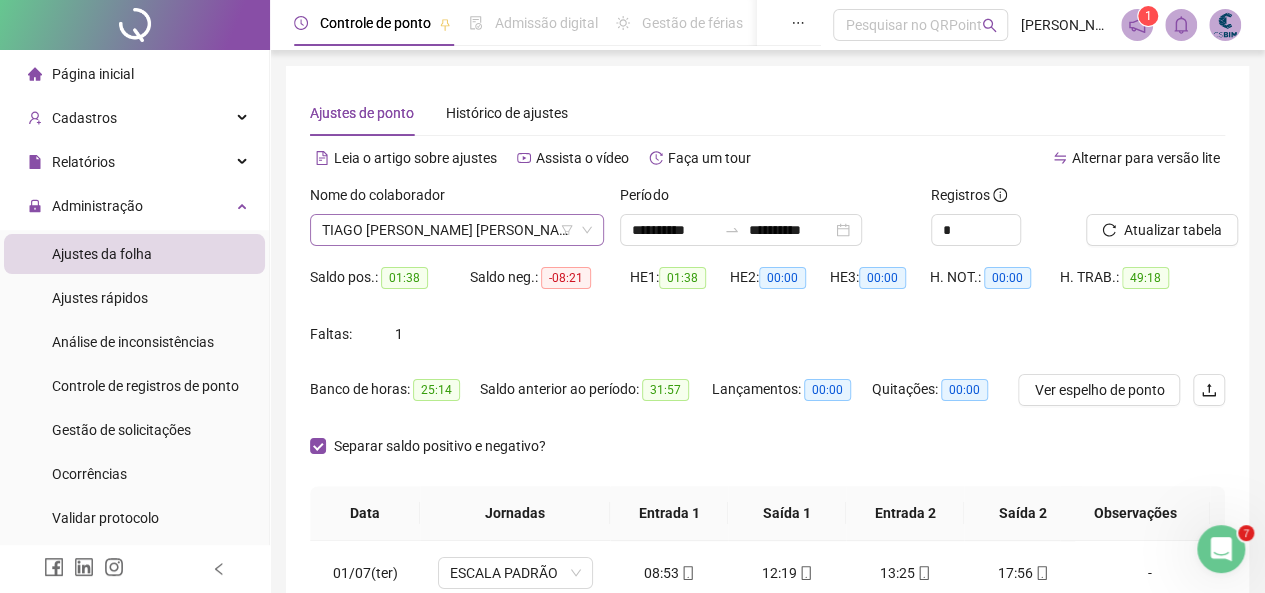 click on "TIAGO [PERSON_NAME] [PERSON_NAME]" at bounding box center [457, 230] 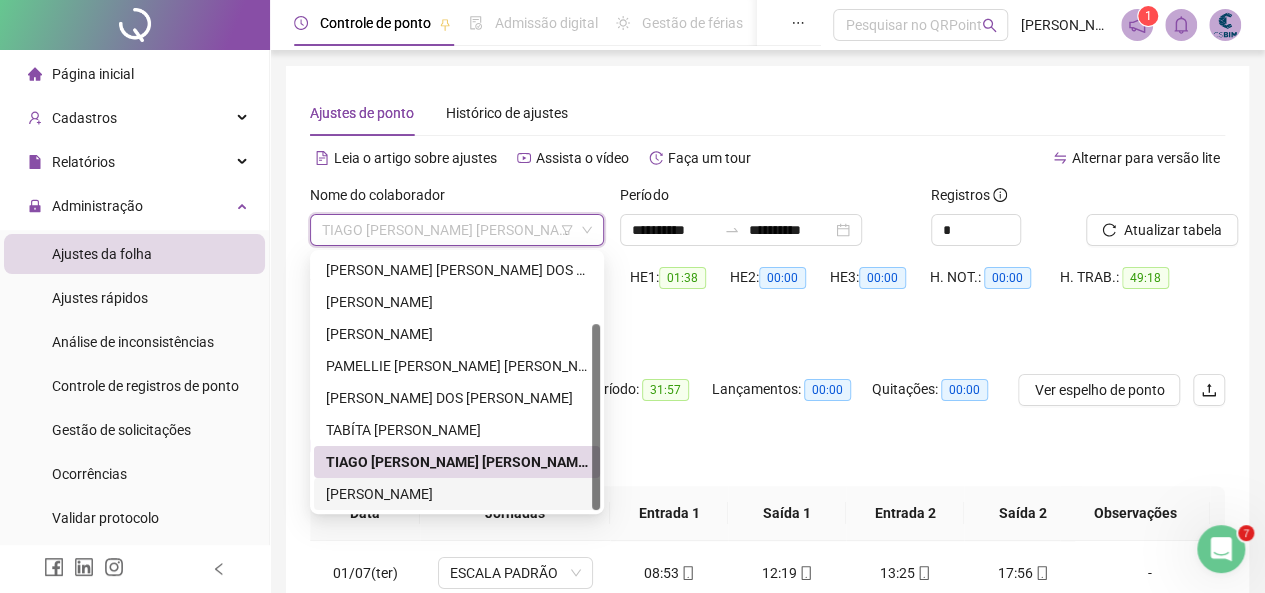 click on "[PERSON_NAME]" at bounding box center [457, 494] 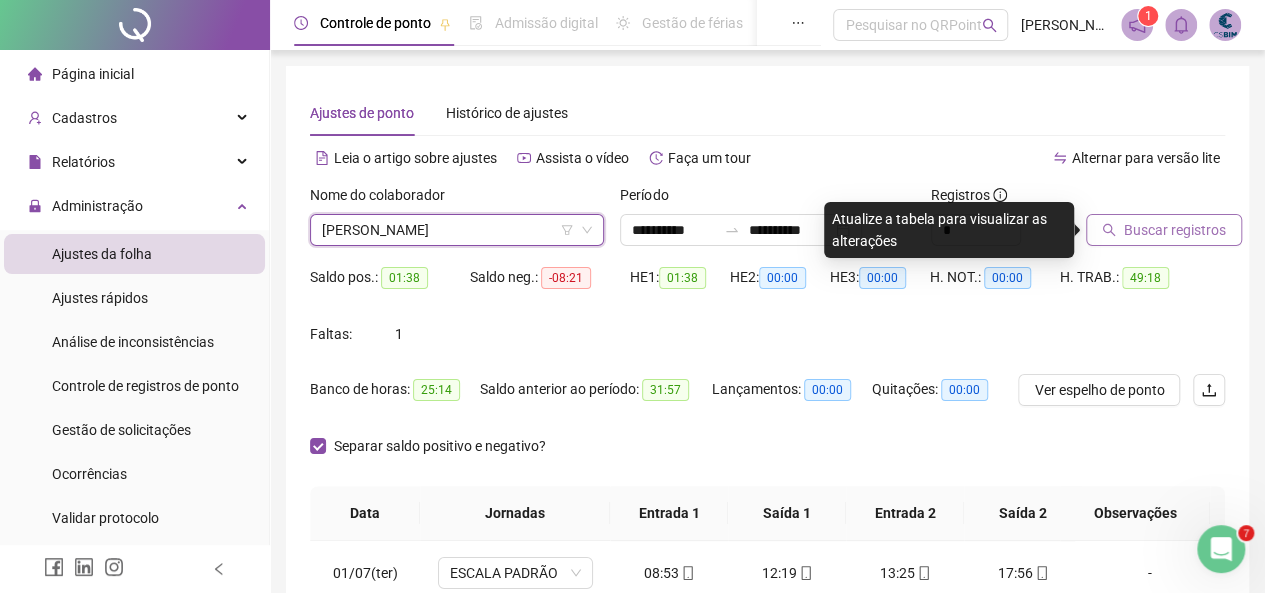 click on "Buscar registros" at bounding box center [1175, 230] 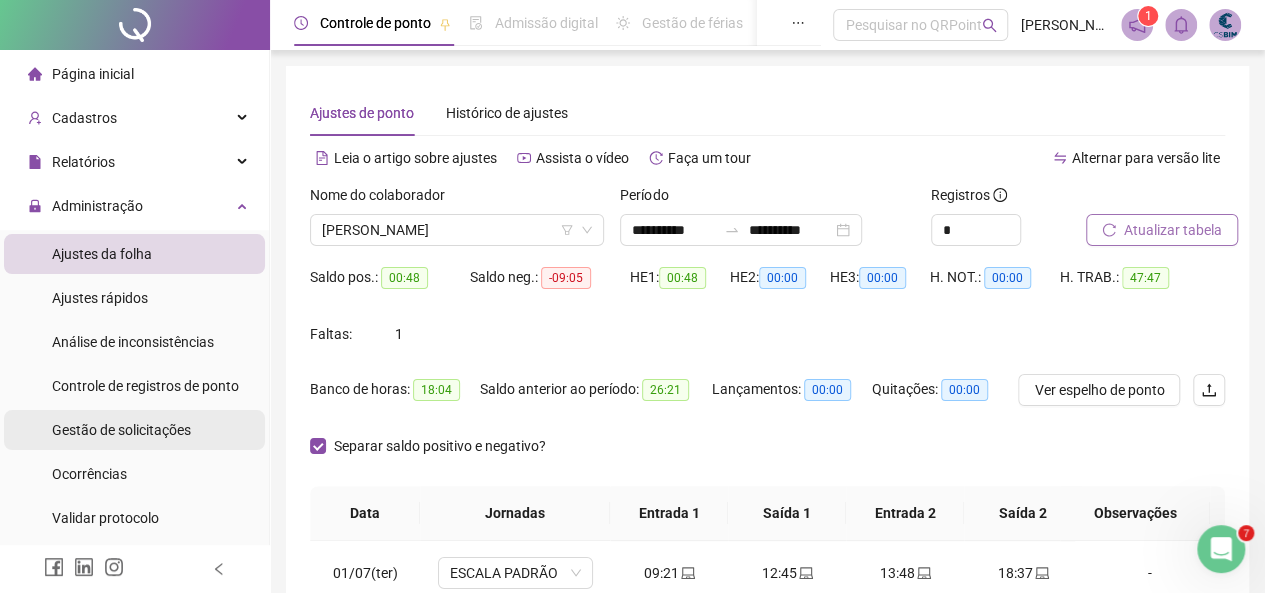 click on "Gestão de solicitações" at bounding box center (121, 430) 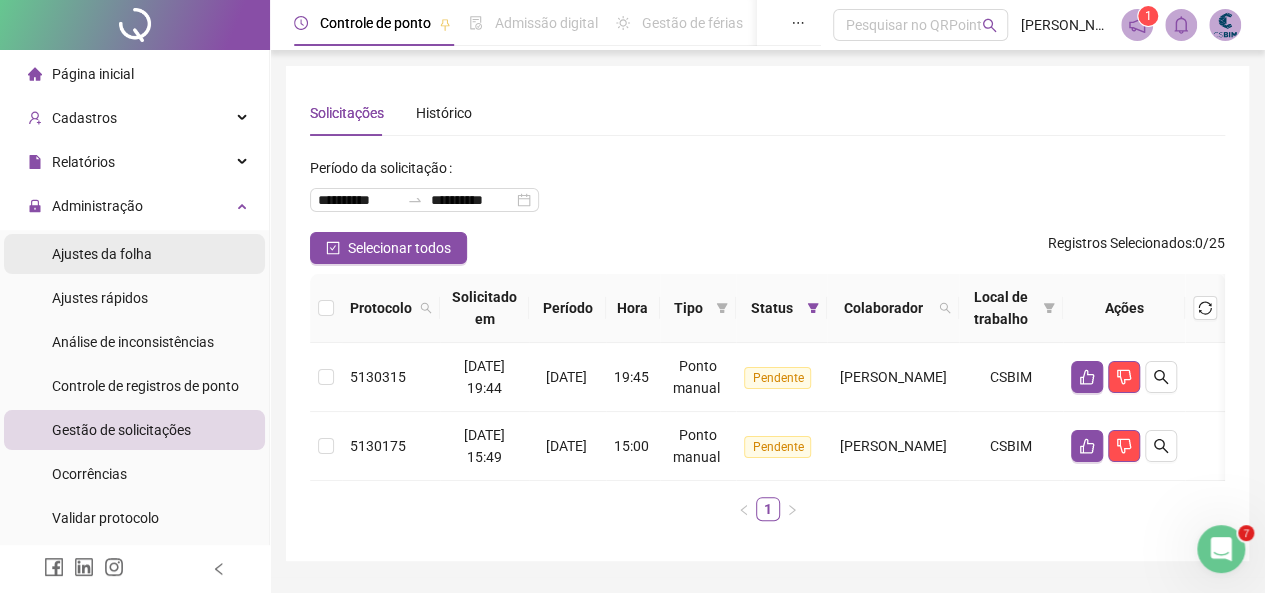 click on "Ajustes da folha" at bounding box center (102, 254) 